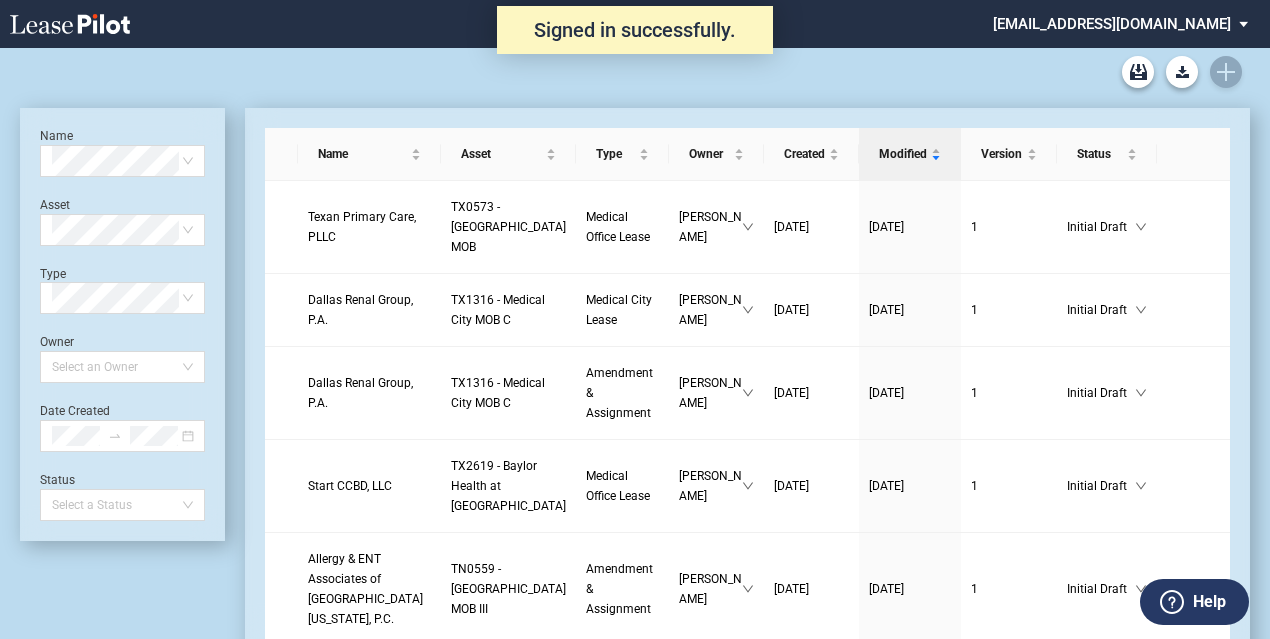 scroll, scrollTop: 0, scrollLeft: 0, axis: both 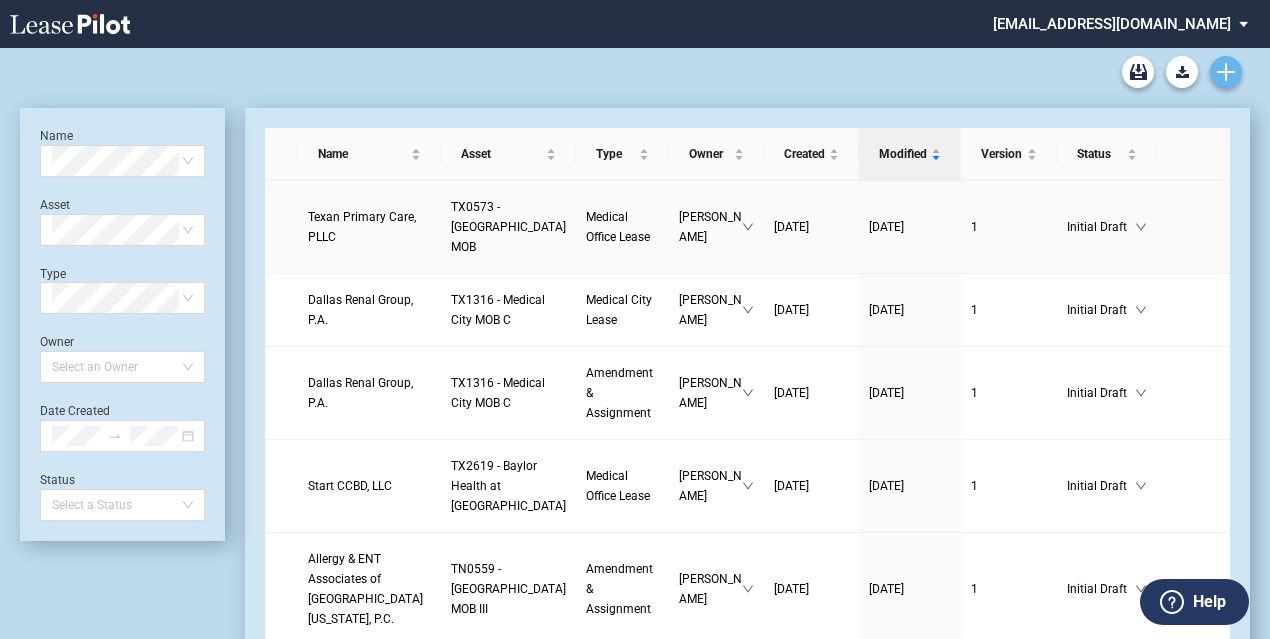 click 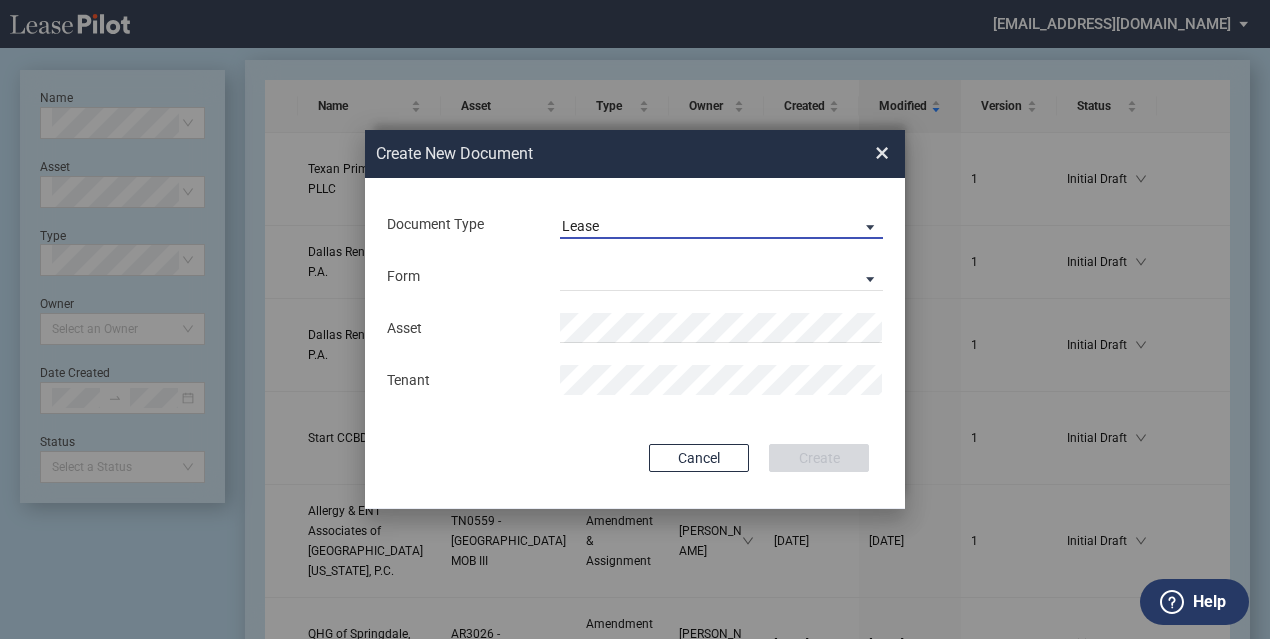 click on "Lease" at bounding box center (705, 227) 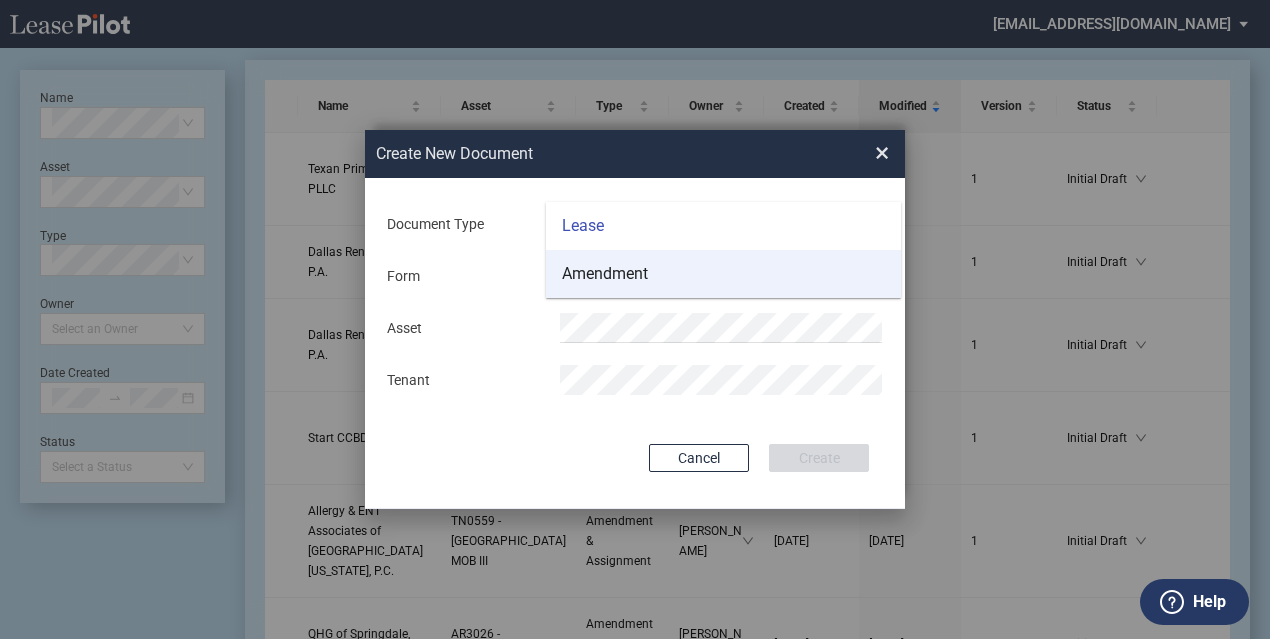 click on "Amendment" at bounding box center (723, 274) 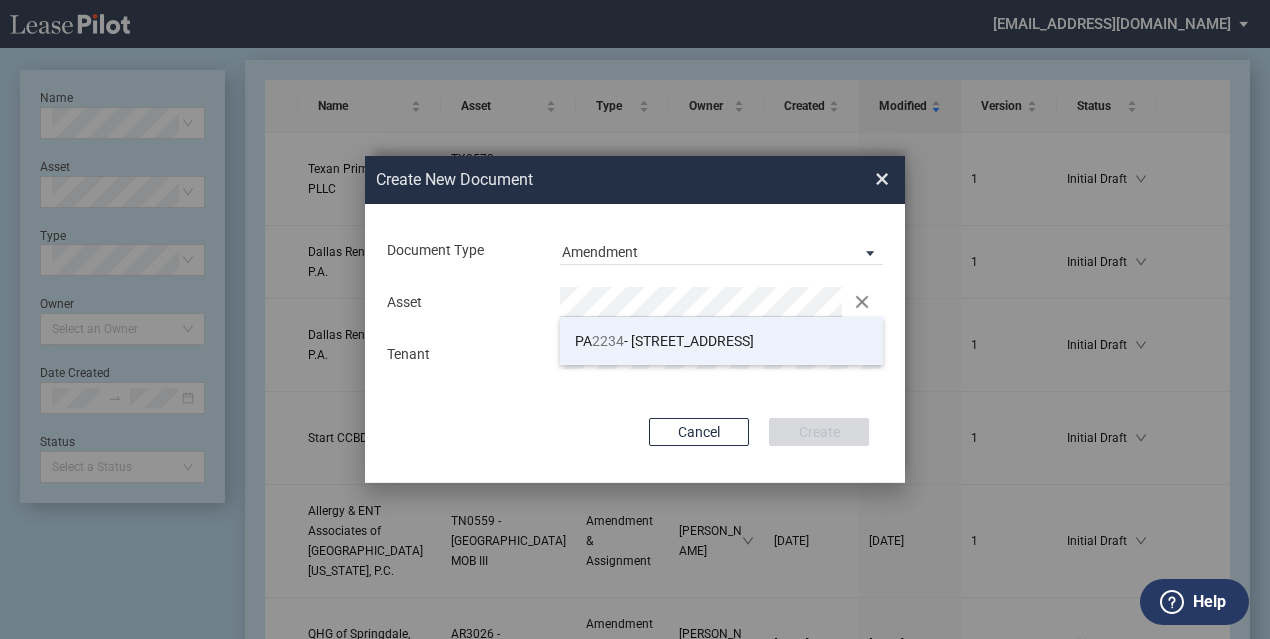 click on "PA 2234  - 3535 Market Street" at bounding box center (721, 341) 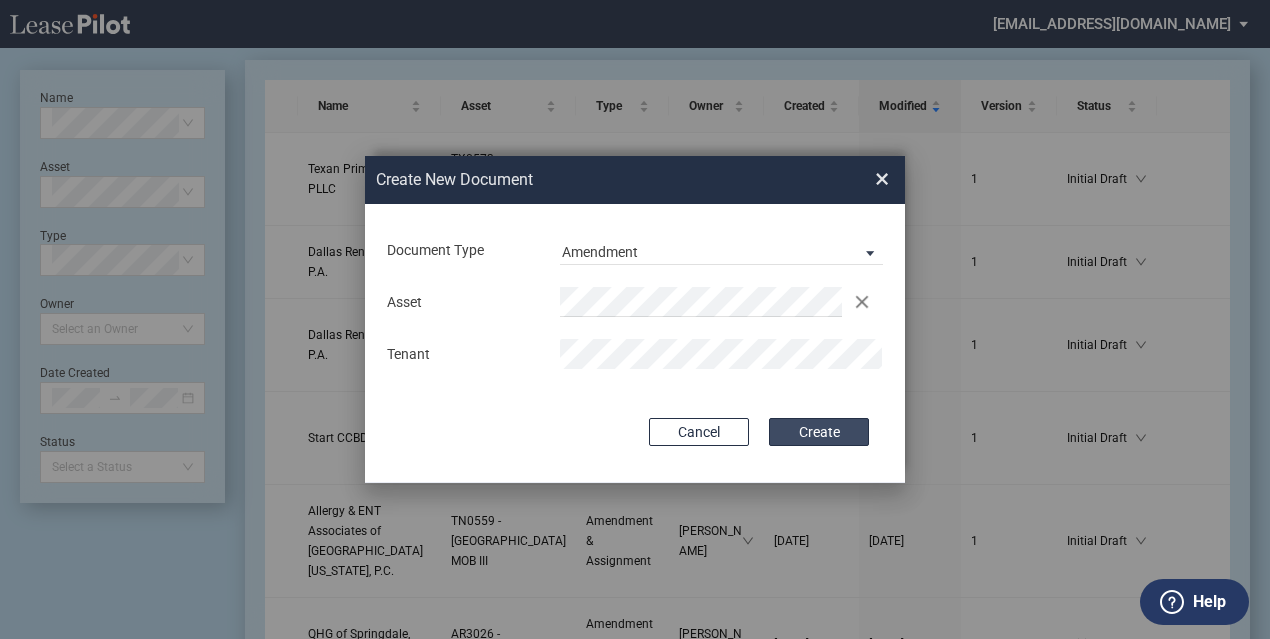 click on "Create" at bounding box center (819, 432) 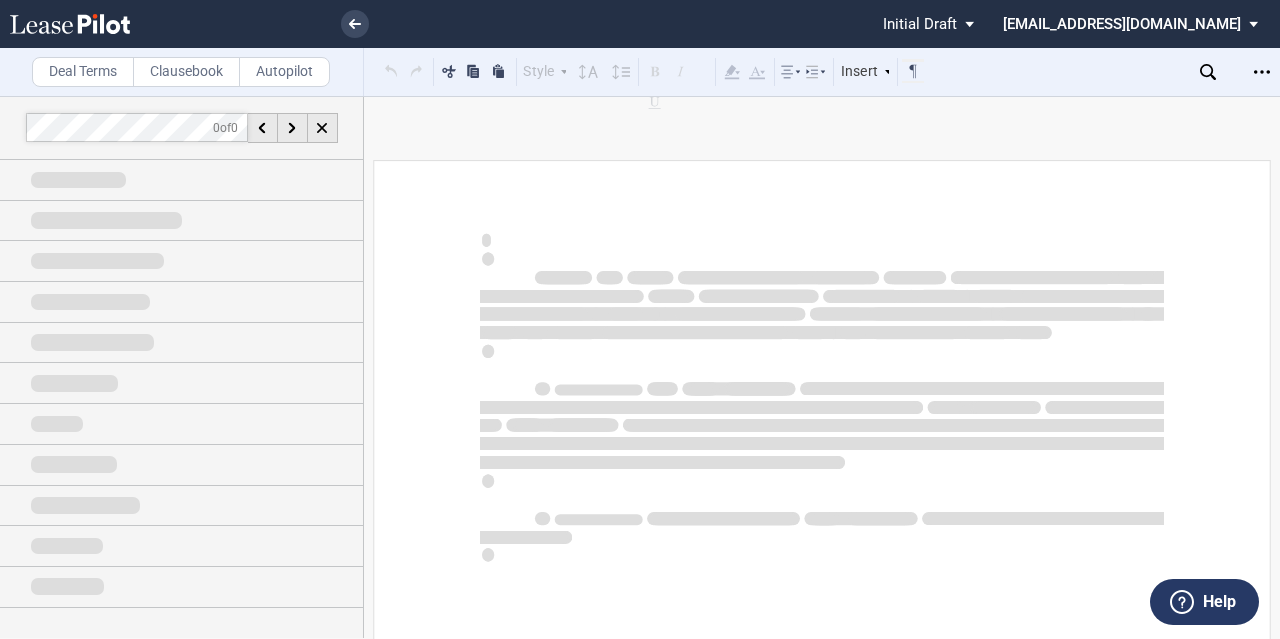 scroll, scrollTop: 0, scrollLeft: 0, axis: both 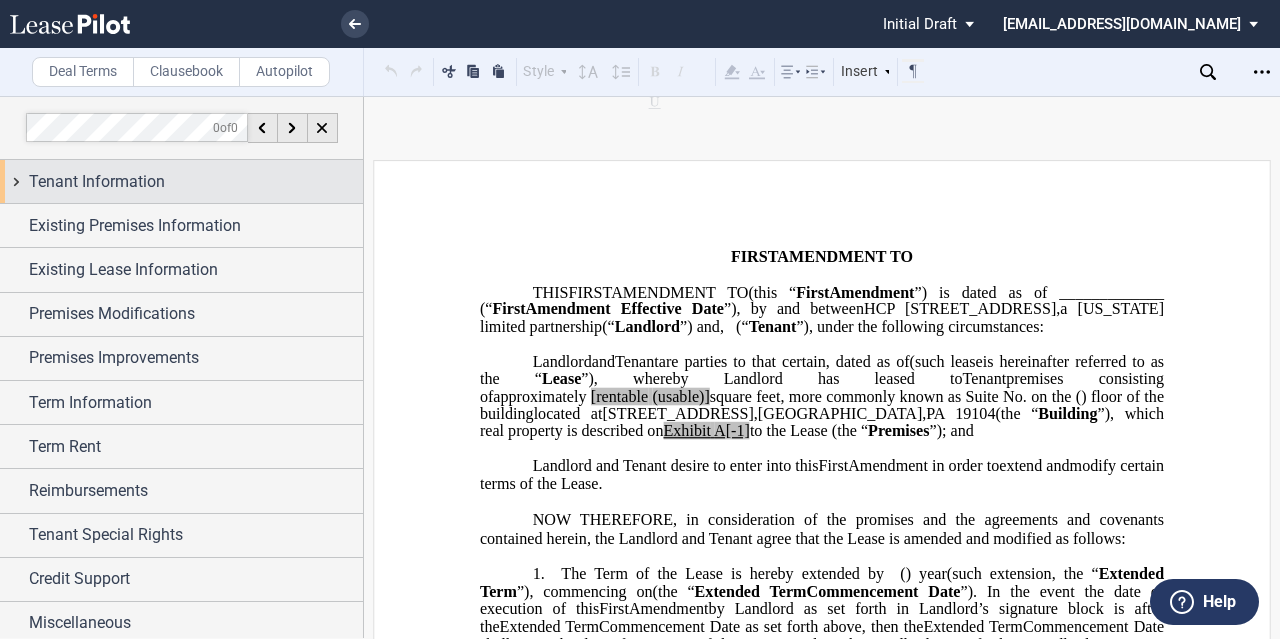 click on "Tenant Information" at bounding box center [196, 182] 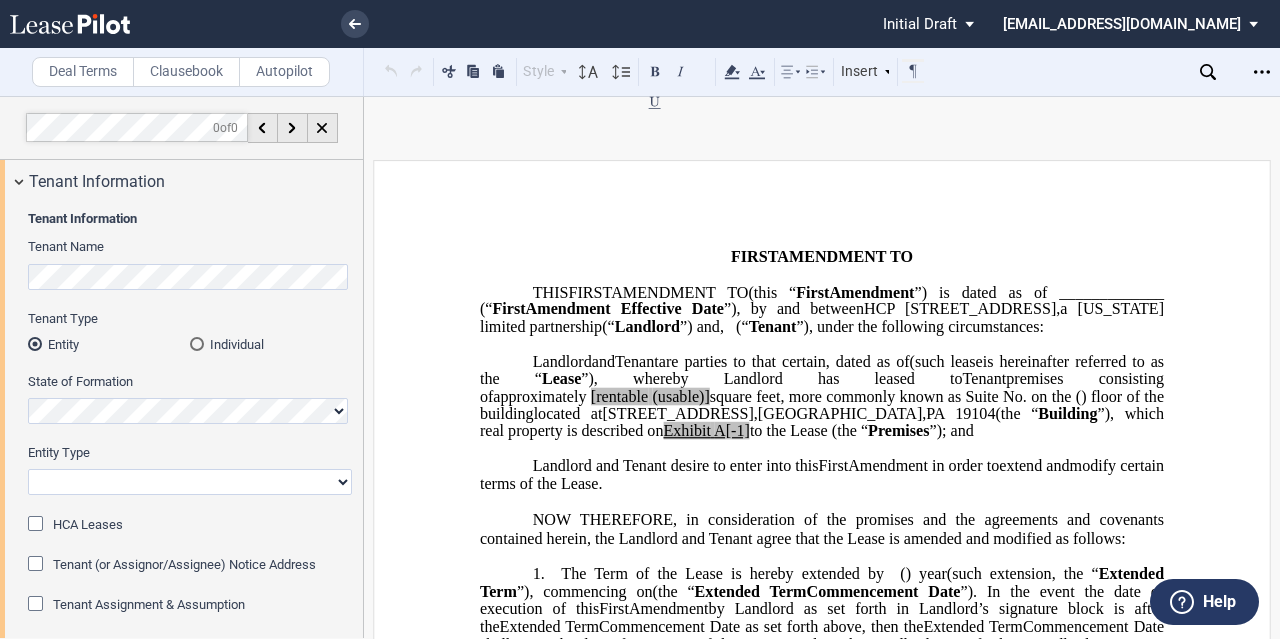 click on "HCP [STREET_ADDRESS] ,  a   [US_STATE]   limited partnership  (“ Landlord ”) Landlord  and  Tenant  Assignor  are parties to that certain  ﻿ ﻿ , dated as of  ﻿ ﻿ ,  ,    and  as  further  amended by the  ﻿ ﻿  Amendment to  ﻿ ﻿ , dated as of  ﻿ ﻿ ,   (such lease , as amended and assigned, , as amended, , as assigned,  is hereinafter referred to as the “ Lease ”), whereby Landlord has leased to  Tenant  Assignor  premises consisting of  approximately  ﻿ ﻿   [rentable   (usable)]  square feet, more commonly known as Suite No.   ﻿ ﻿  on the  ﻿ ﻿   ( ﻿ ﻿ ) floor of the building  approximately  ,    and  ﻿ ﻿   [rentable   (usable)]  square feet, more commonly known as Suite No.   ﻿ ﻿  on the  ﻿ ﻿   ( ﻿ ﻿ ) floor , totaling  ﻿ ﻿   [rentable   (usable)]  square feet of the building  located at  [STREET_ADDRESS]  (the “ Building ”), which real property is described on  Exhibit   A[-1] Premises" at bounding box center (822, 396) 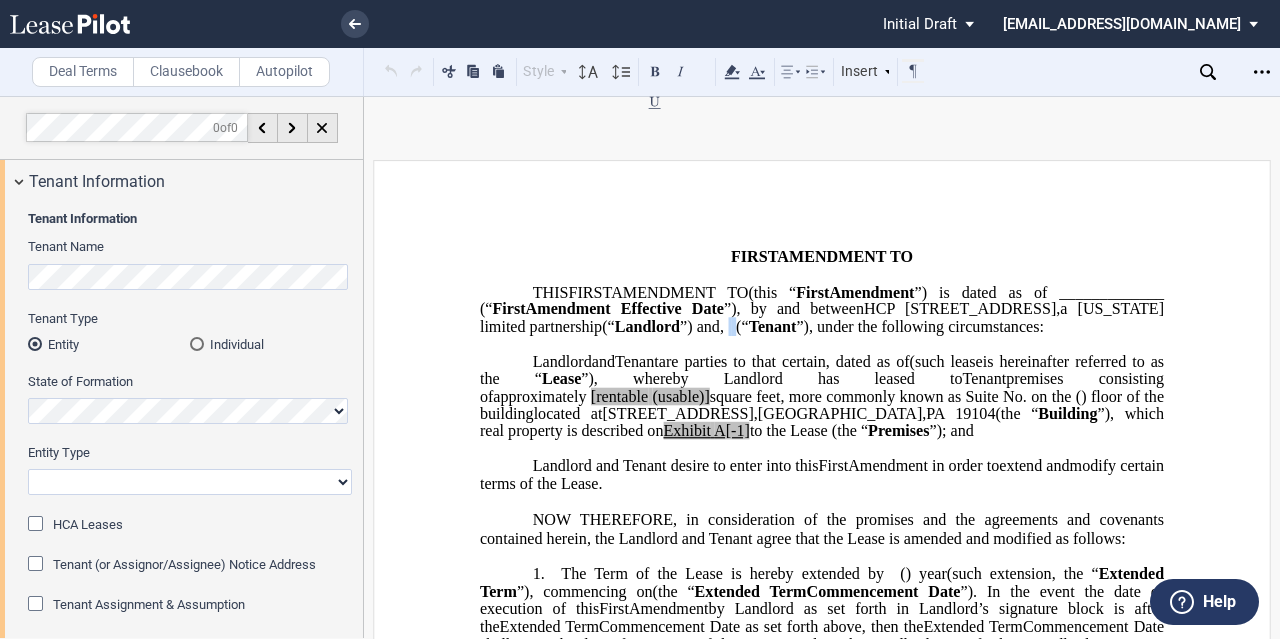 click on "﻿ ﻿   ﻿ ﻿   ﻿ ﻿" 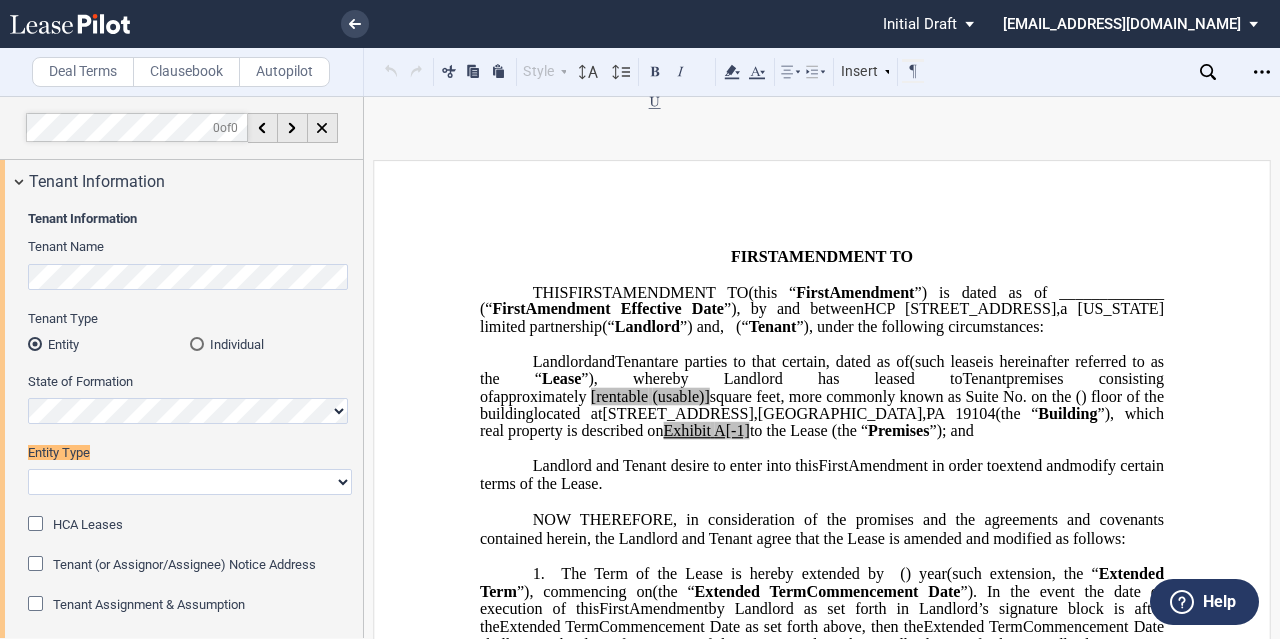 scroll, scrollTop: 86, scrollLeft: 0, axis: vertical 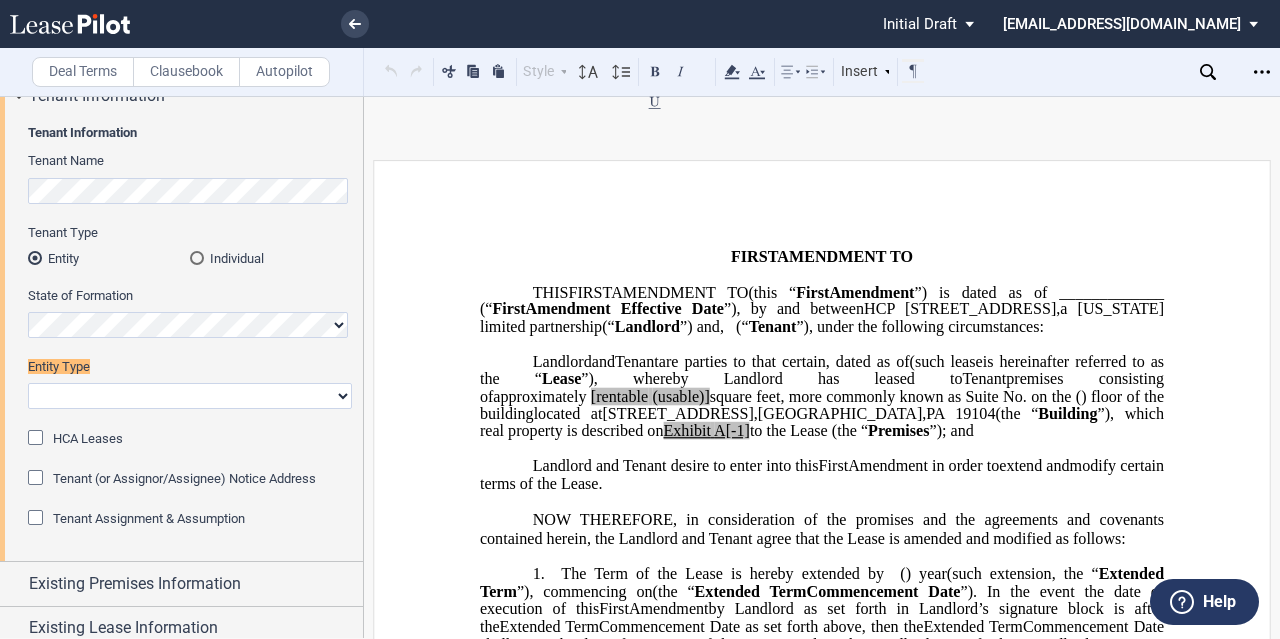 type 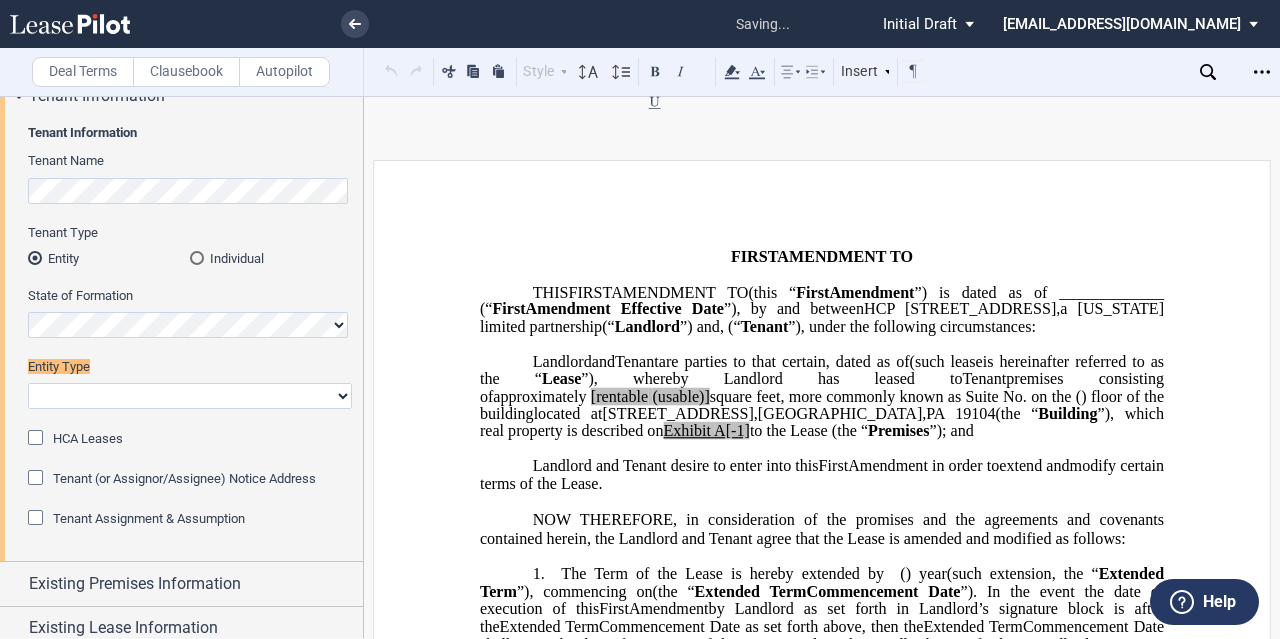 type 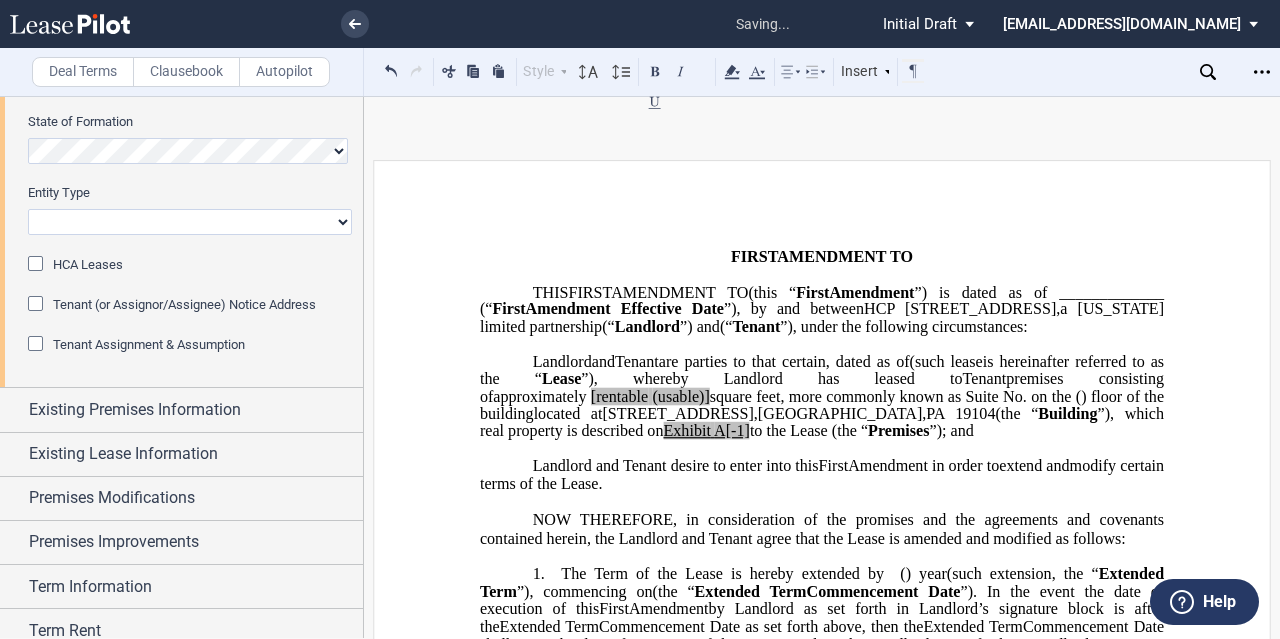 scroll, scrollTop: 286, scrollLeft: 0, axis: vertical 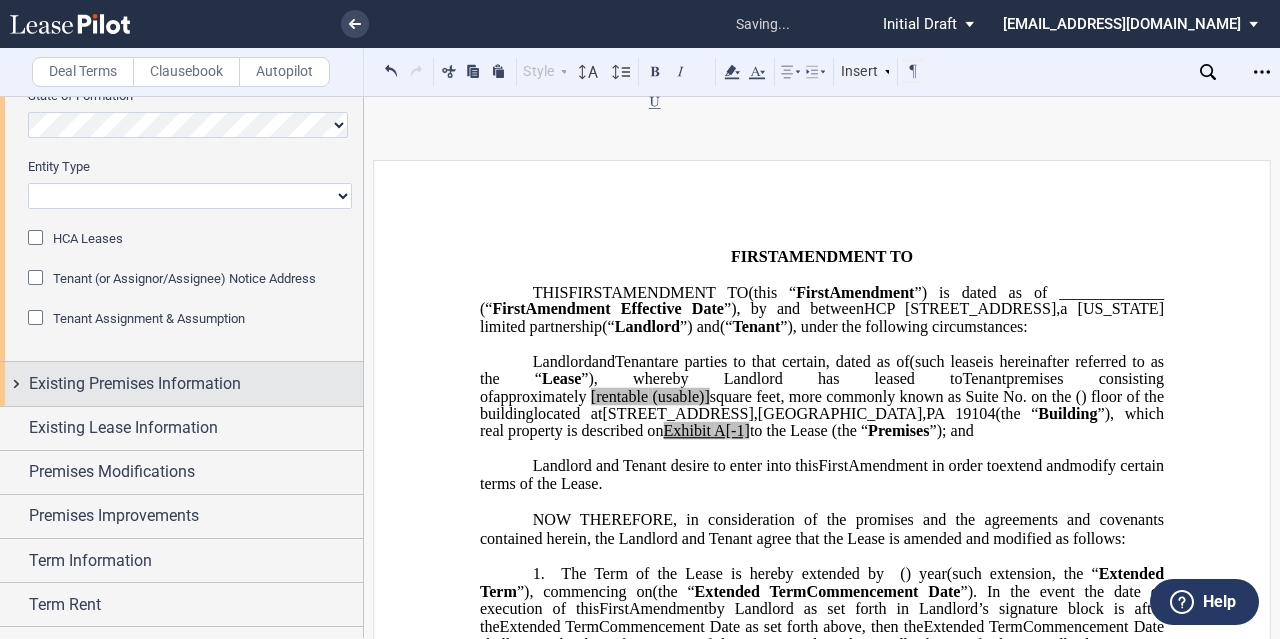 click on "Existing Premises Information" at bounding box center [135, 384] 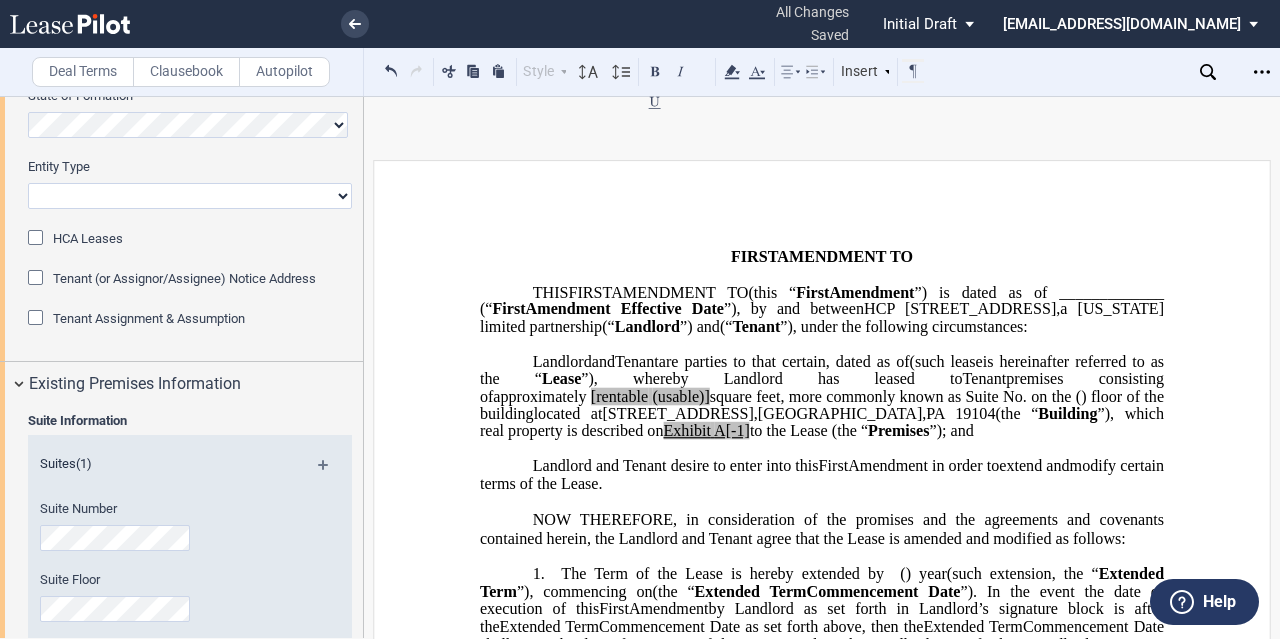 scroll, scrollTop: 386, scrollLeft: 0, axis: vertical 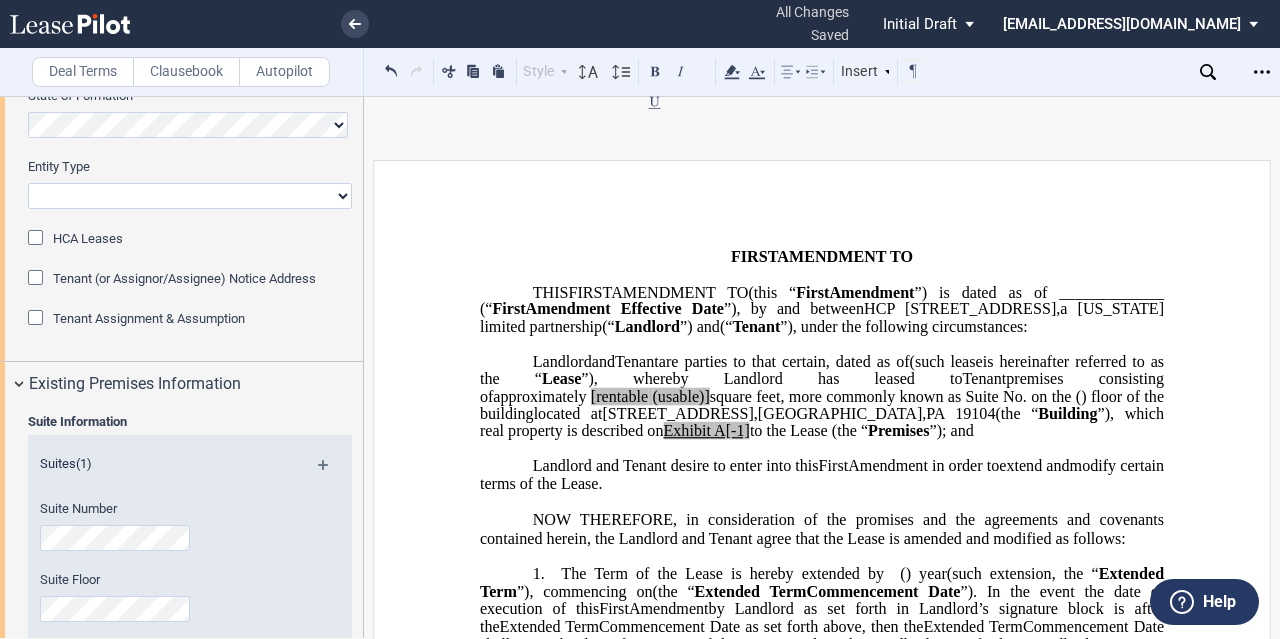 click on "”), under the following circumstances:" 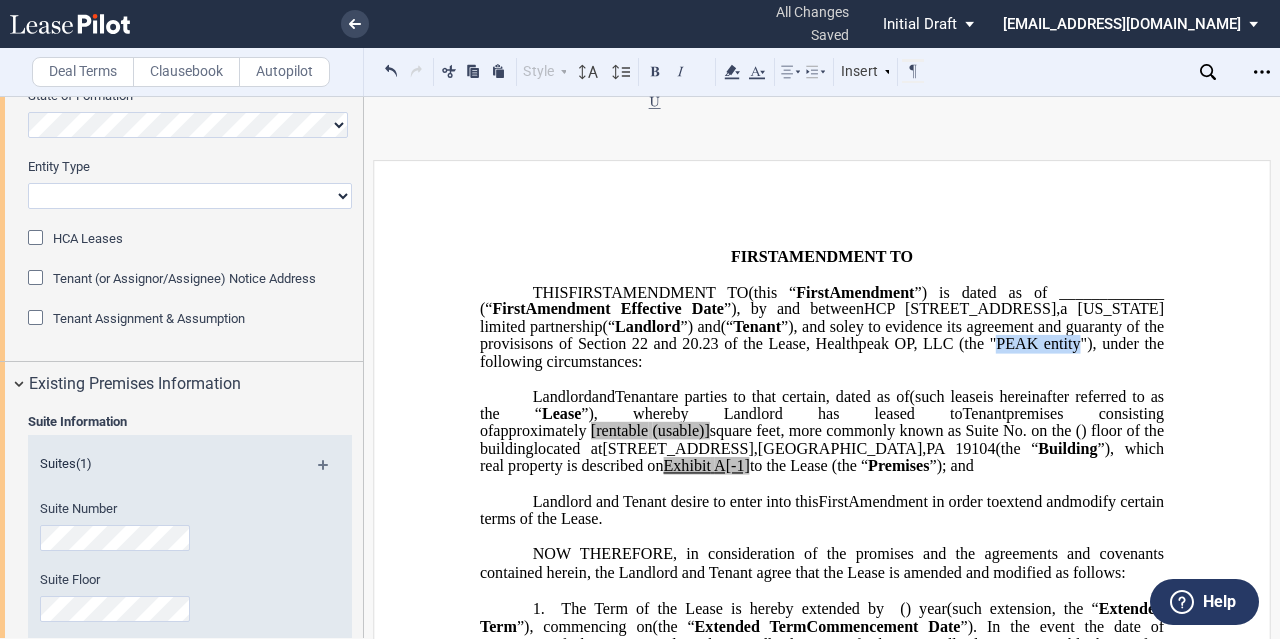 drag, startPoint x: 988, startPoint y: 377, endPoint x: 1078, endPoint y: 375, distance: 90.02222 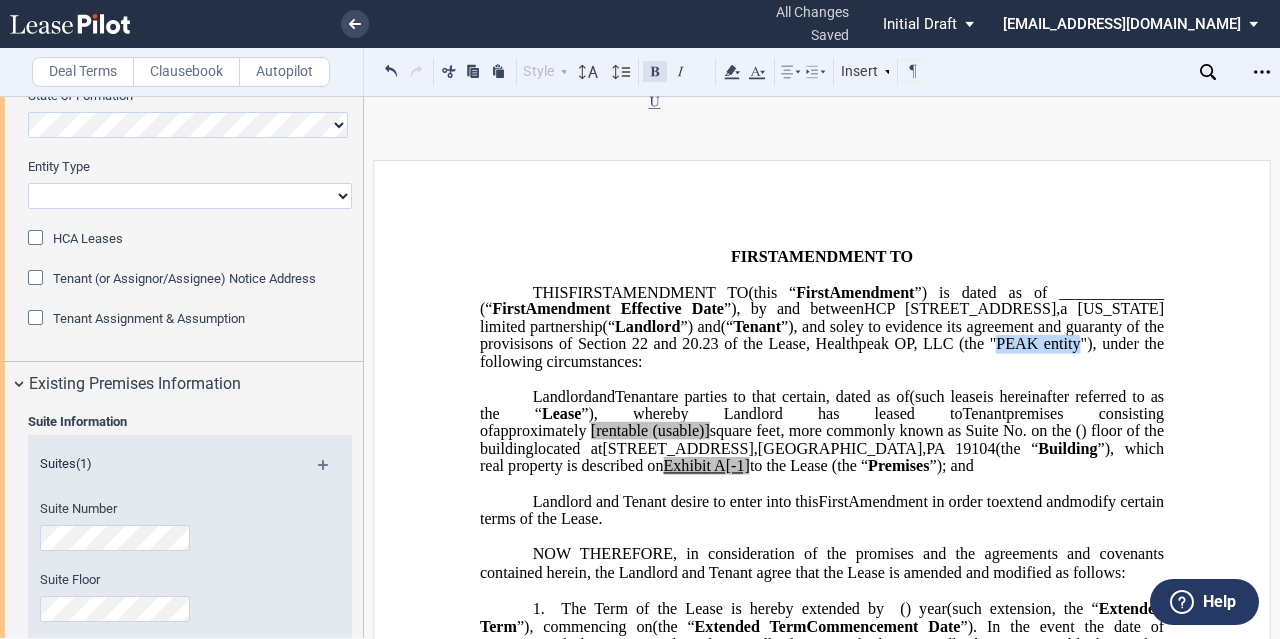 click at bounding box center (655, 71) 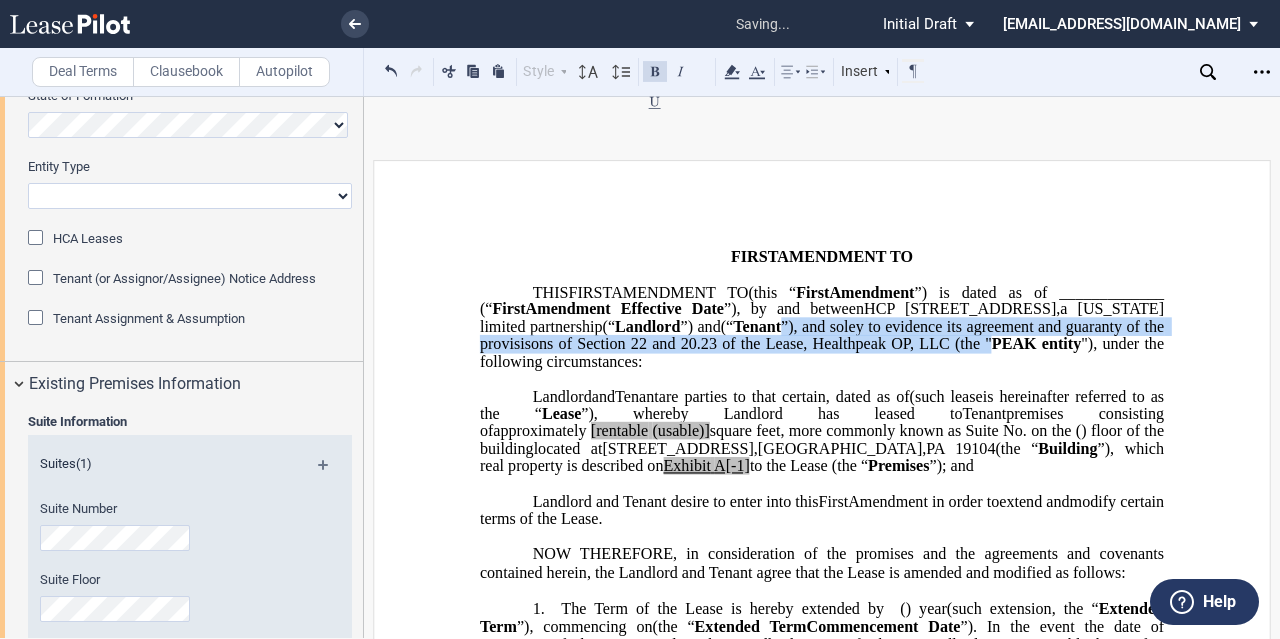 click on "THIS   ﻿ ﻿  FIRST  AMENDMENT TO  ﻿ ﻿  (this “ ﻿ ﻿ First  Amendment ”) is dated as of   _____________ (“ ﻿ ﻿ First  Amendment Effective Date ”), by and between  HCP [STREET_ADDRESS] ,  a   [US_STATE]   limited partnership  (“ Landlord ”) and  ﻿ ﻿ ﻿  an individual ,  , an individual ,  ,  , and  , and  ﻿ ﻿ , an individual , as successor-in-interest to  [______]  ( jointly, severally and collectively, the  “ Tenant ”), and soley to evidence its agreement and guaranty of the provisisons of Section 22 and 20.23 of the Lease, Healthpeak OP, LLC (the " PEAK entity "), under the following circumstances:" at bounding box center (822, 327) 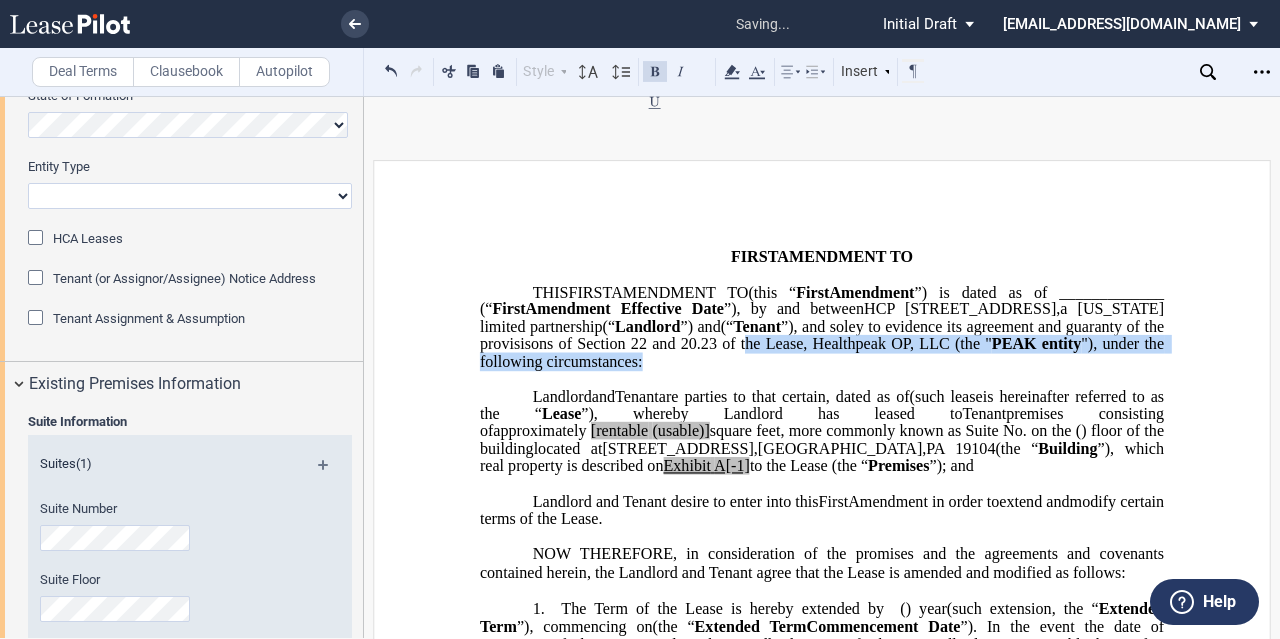 click on "THIS   ﻿ ﻿  FIRST  AMENDMENT TO  ﻿ ﻿  (this “ ﻿ ﻿ First  Amendment ”) is dated as of   _____________ (“ ﻿ ﻿ First  Amendment Effective Date ”), by and between  HCP [STREET_ADDRESS] ,  a   [US_STATE]   limited partnership  (“ Landlord ”) and  ﻿ ﻿ ﻿  an individual ,  , an individual ,  ,  , and  , and  ﻿ ﻿ , an individual , as successor-in-interest to  [______]  ( jointly, severally and collectively, the  “ Tenant ”), and soley to evidence its agreement and guaranty of the provisisons of Section 22 and 20.23 of the Lease, Healthpeak OP, LLC (the " PEAK entity "), under the following circumstances:" at bounding box center [822, 327] 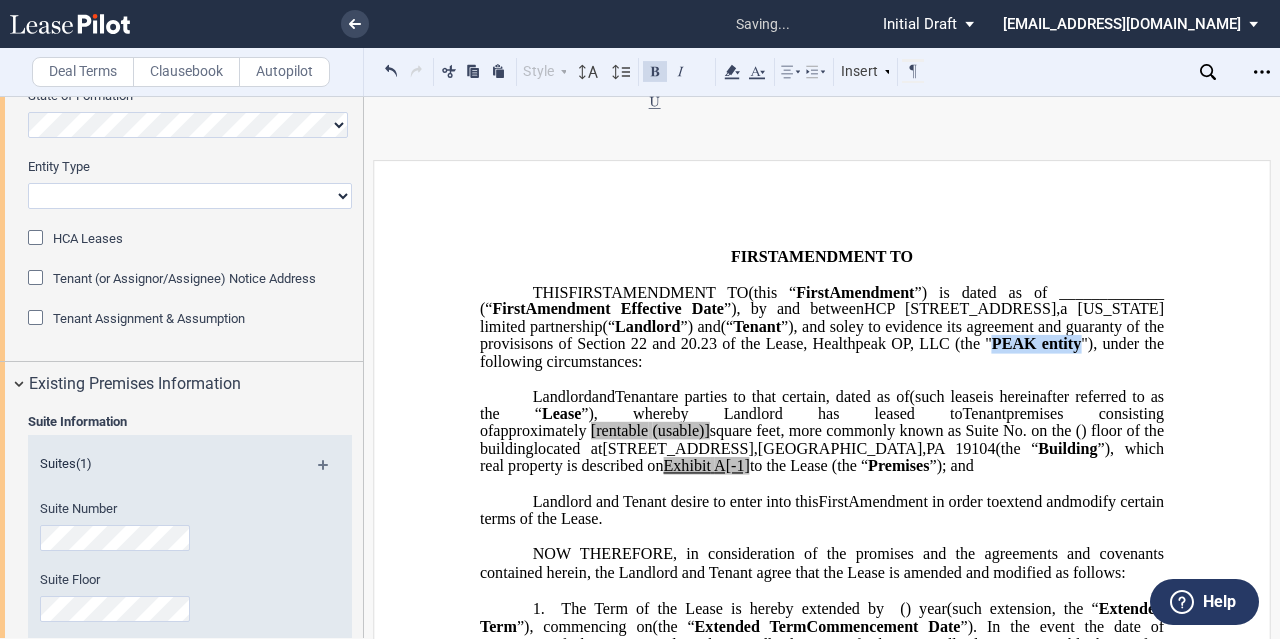 click on "(such lease" 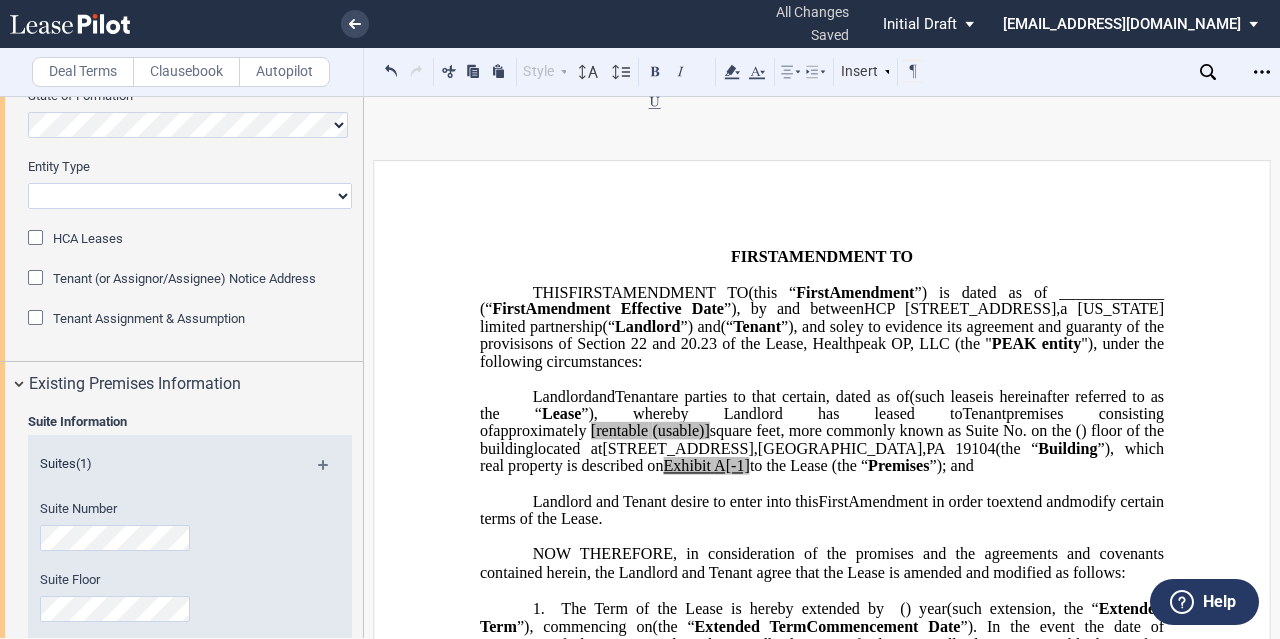 click on "_____________ (“" 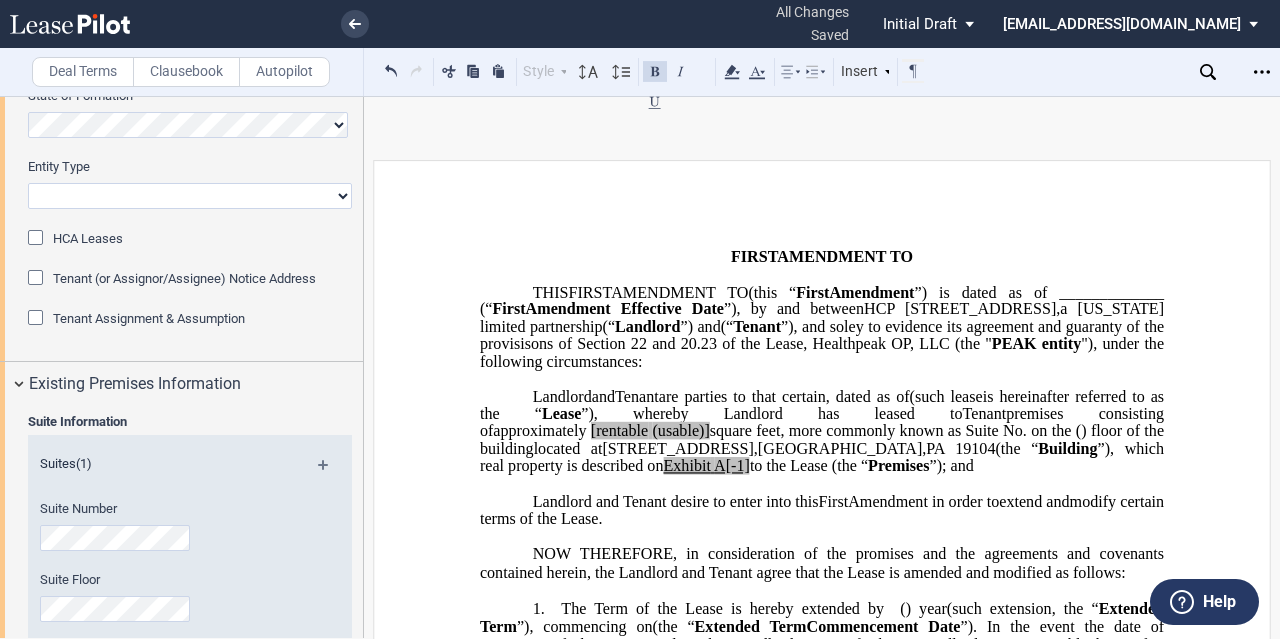 click on "THIS   ﻿ ﻿  FIRST  AMENDMENT TO  ﻿ ﻿  (this “ ﻿ ﻿ First  Amendment ”) is dated as of   _____________ (“ ﻿ ﻿ First  Amendment Effective Date ”), by and between  HCP [STREET_ADDRESS] ,  a   [US_STATE]   limited partnership  (“ Landlord ”) and  ﻿ ﻿ ﻿  an individual ,  , an individual ,  ,  , and  , and  ﻿ ﻿ , an individual , as successor-in-interest to  [______]  ( jointly, severally and collectively, the  “ Tenant ”), and soley to evidence its agreement and guaranty of the provisisons of Section 22 and 20.23 of the Lease, Healthpeak OP, LLC (the " PEAK entity "), under the following circumstances:" at bounding box center [822, 327] 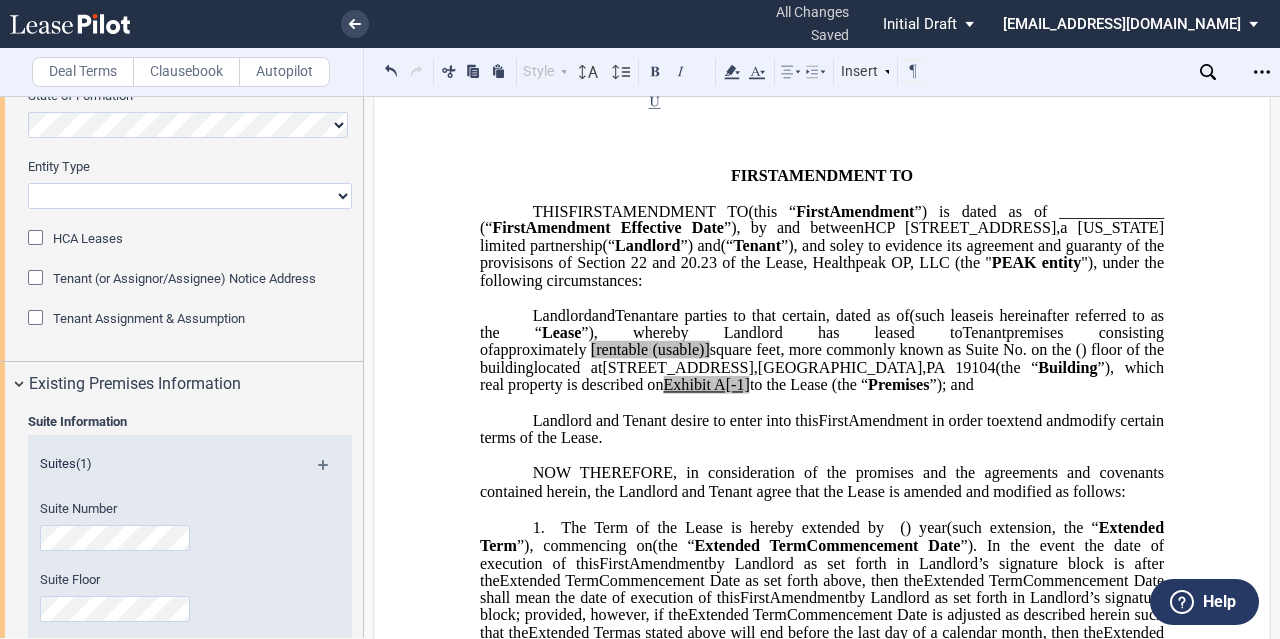 scroll, scrollTop: 100, scrollLeft: 0, axis: vertical 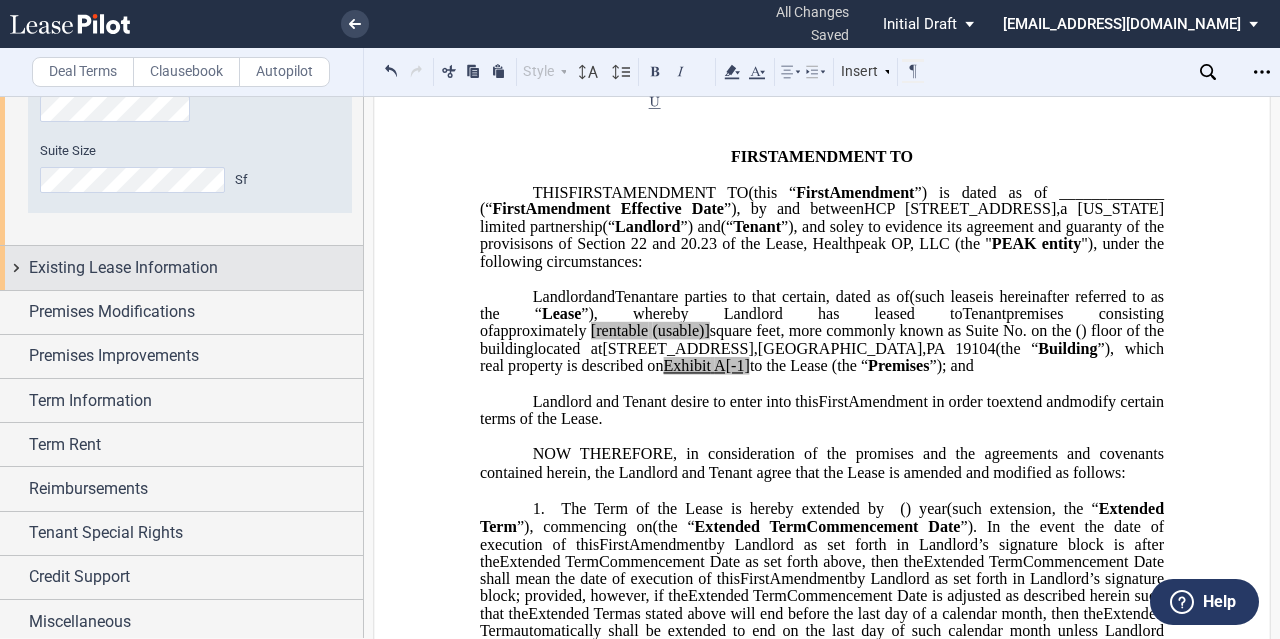 click on "Existing Lease Information" at bounding box center [123, 268] 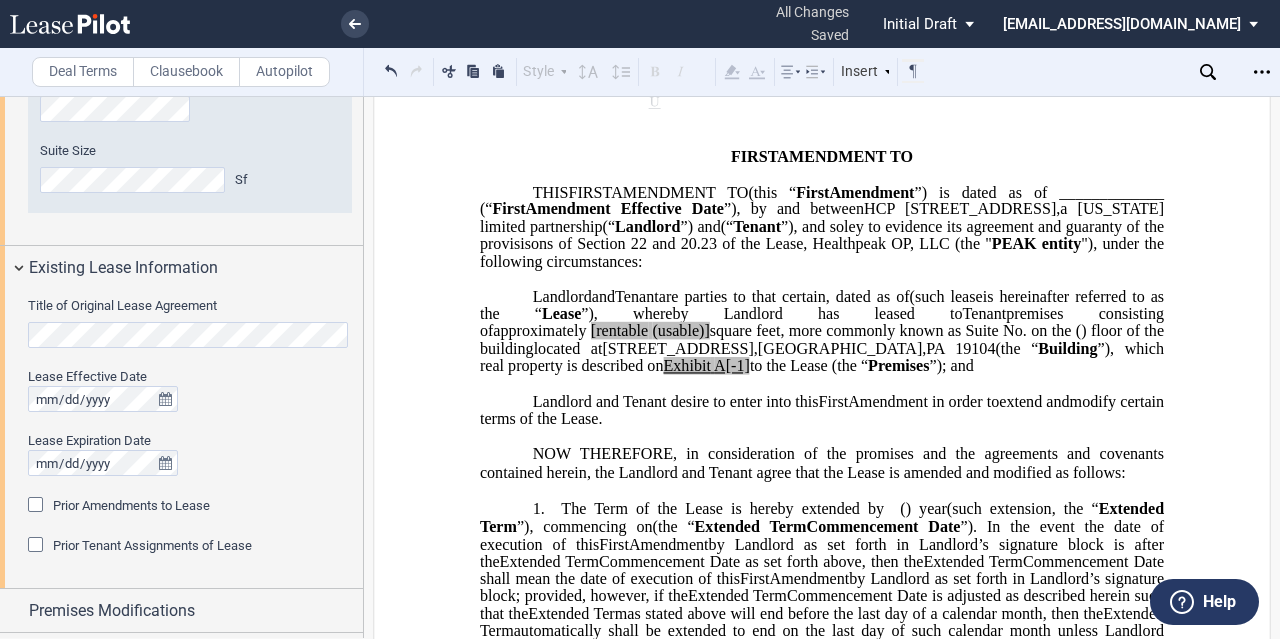 click on "Title of Original Lease Agreement
Lease Effective Date
Lease Expiration Date
Prior Amendments to Lease
Prior Amendments (1)
Amendment No. 1 Date" at bounding box center [181, 439] 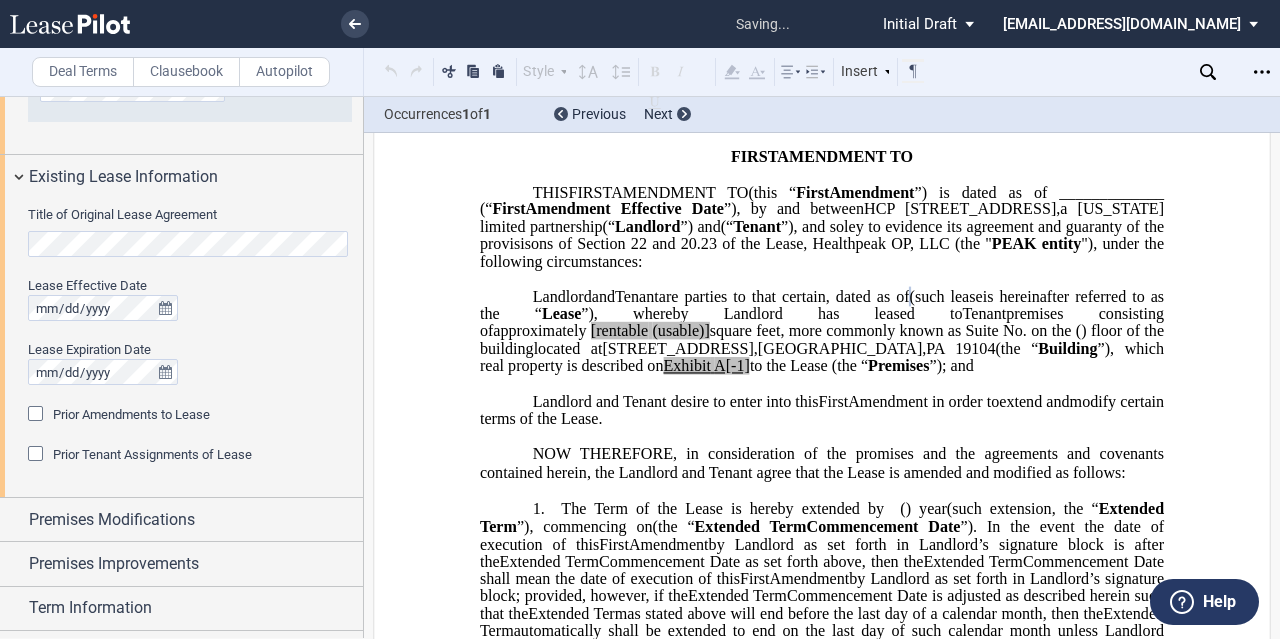 scroll, scrollTop: 886, scrollLeft: 0, axis: vertical 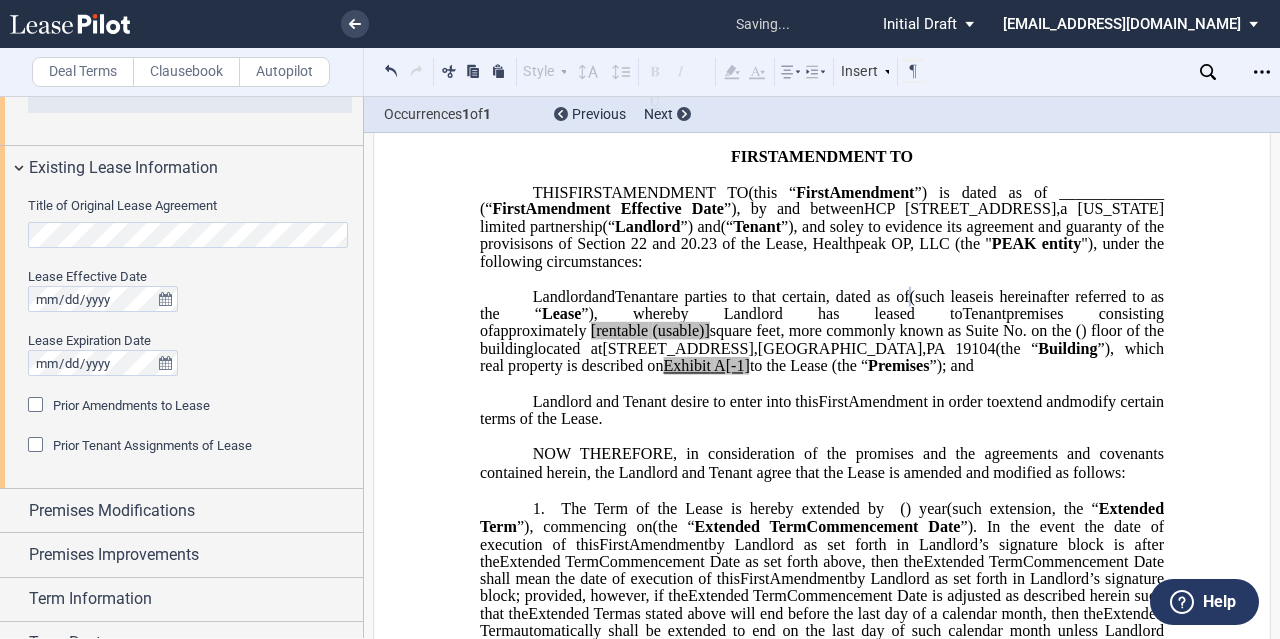 click on "Prior Amendments to Lease" at bounding box center (131, 405) 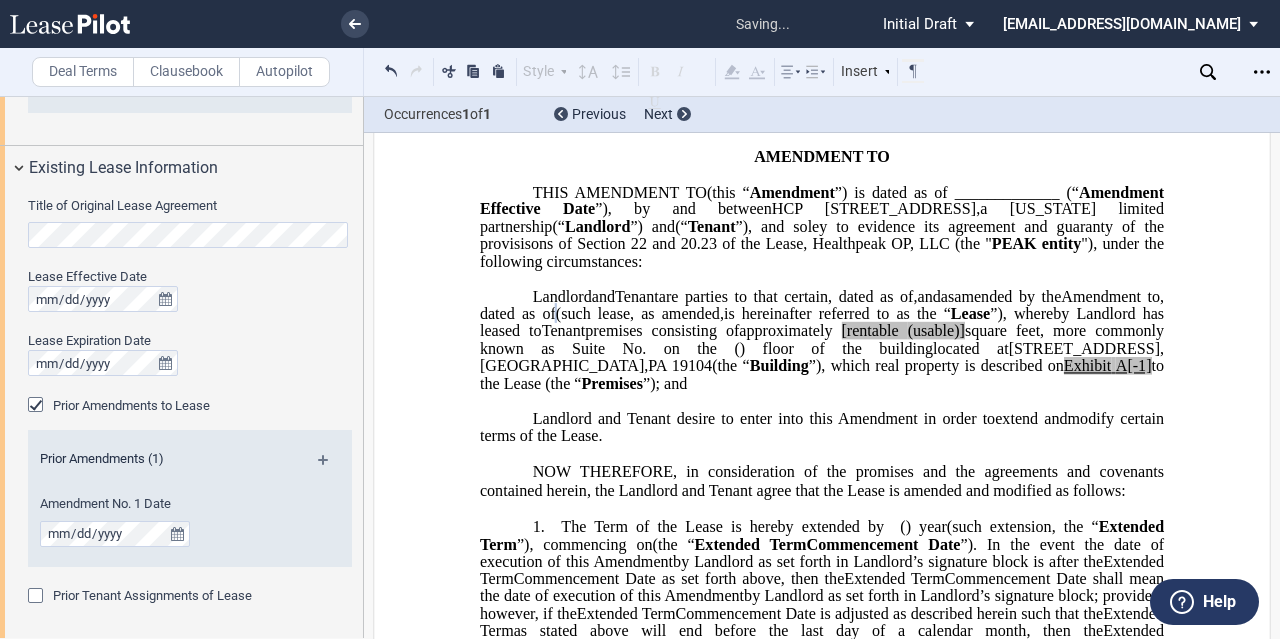 click on "Prior Amendments (1)" at bounding box center (190, 462) 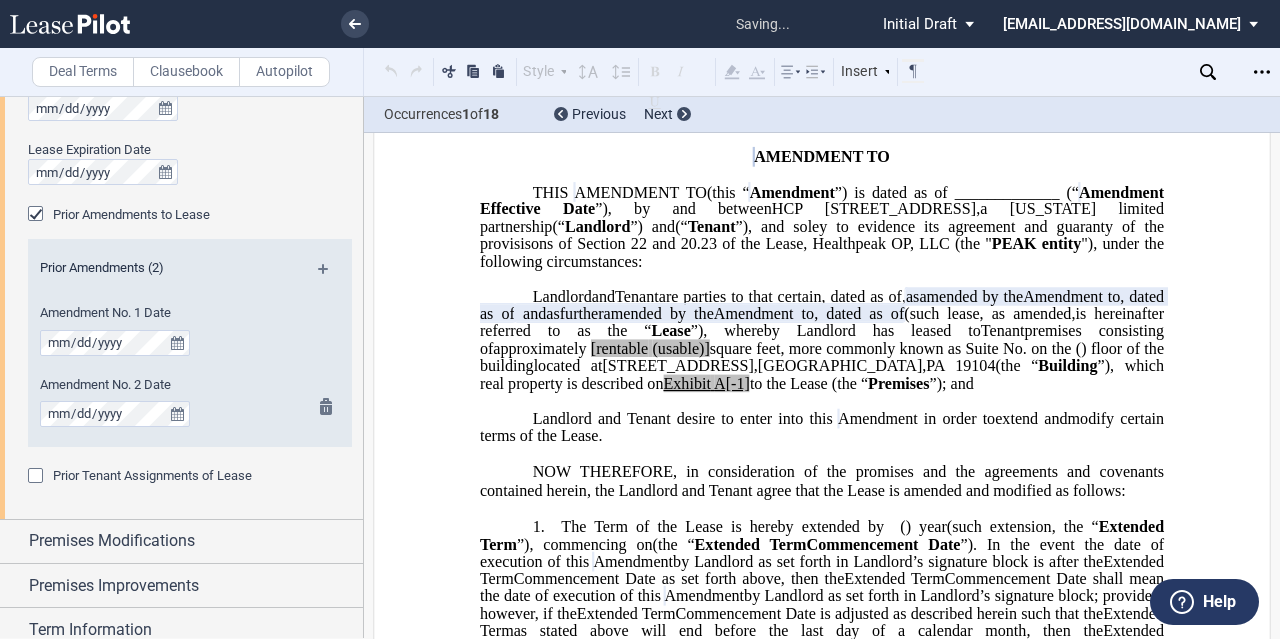 scroll, scrollTop: 1086, scrollLeft: 0, axis: vertical 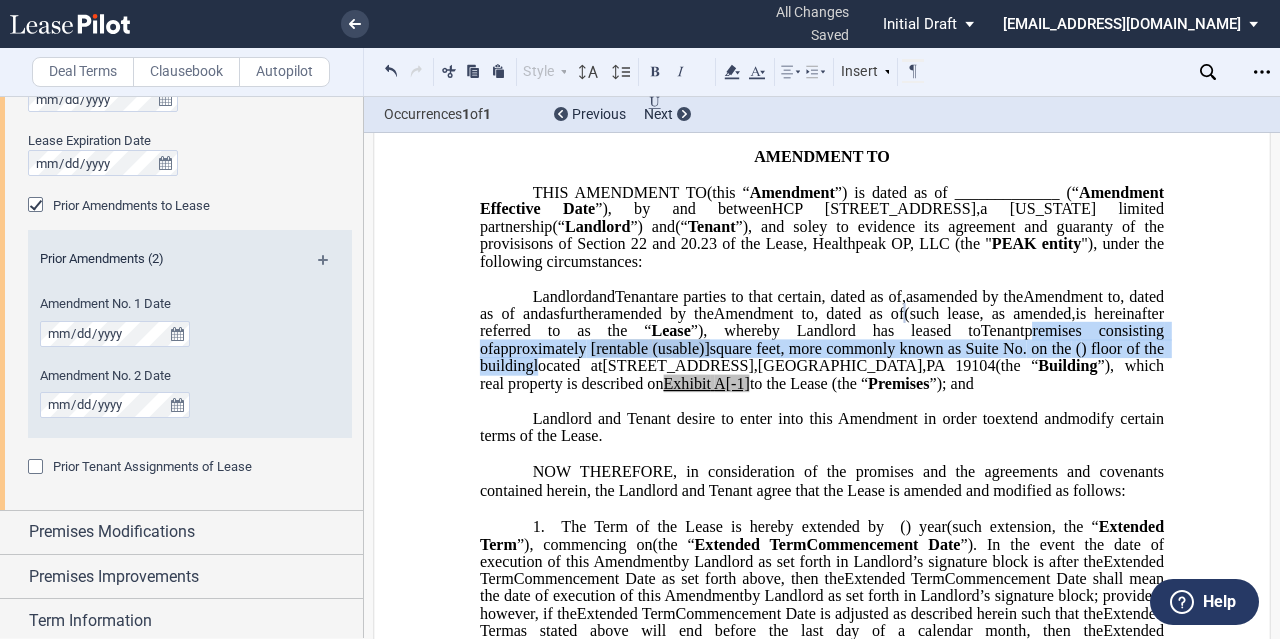 drag, startPoint x: 676, startPoint y: 387, endPoint x: 1056, endPoint y: 403, distance: 380.3367 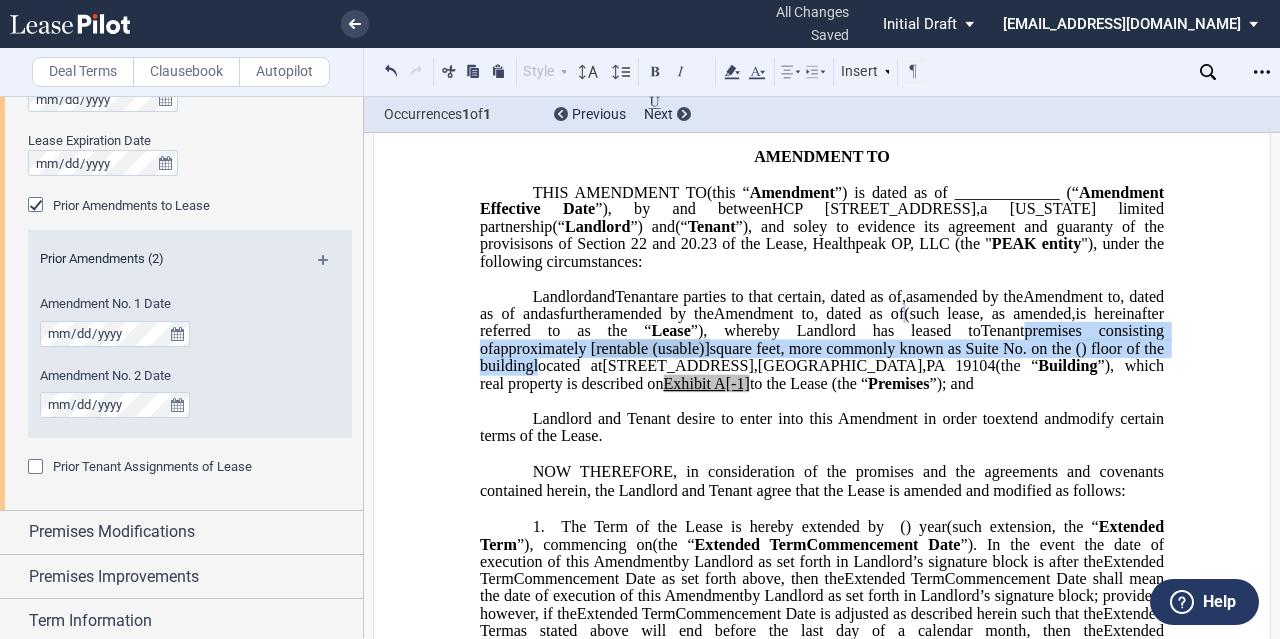 type 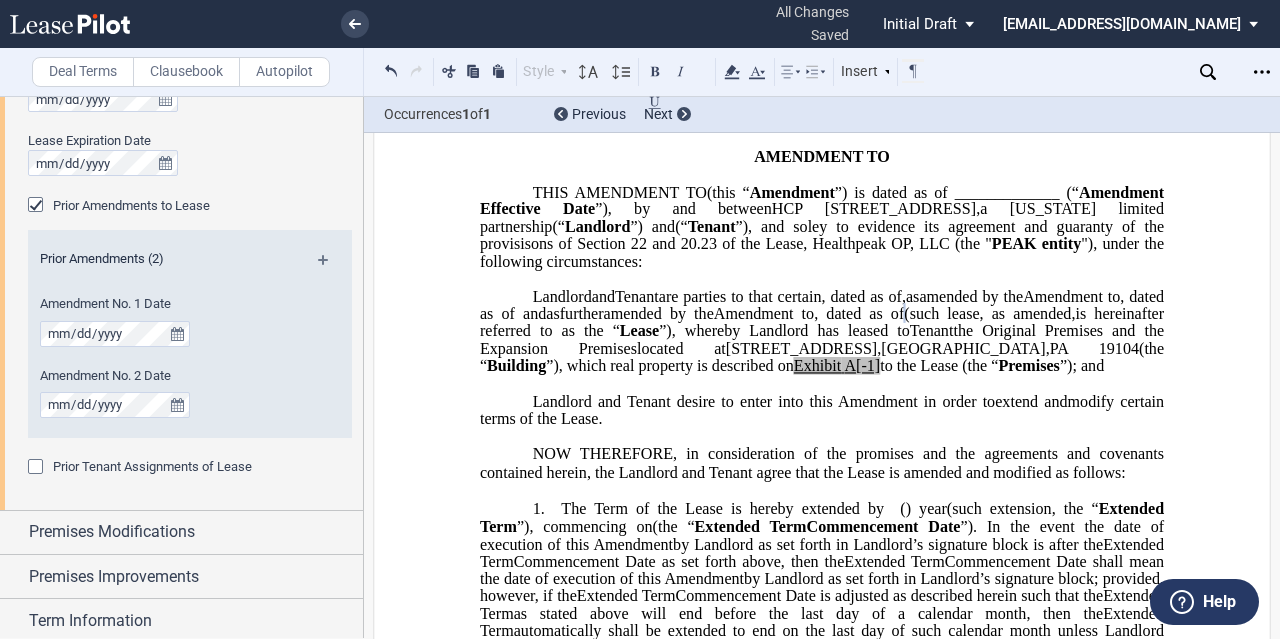 click on "to the Lease (the “" 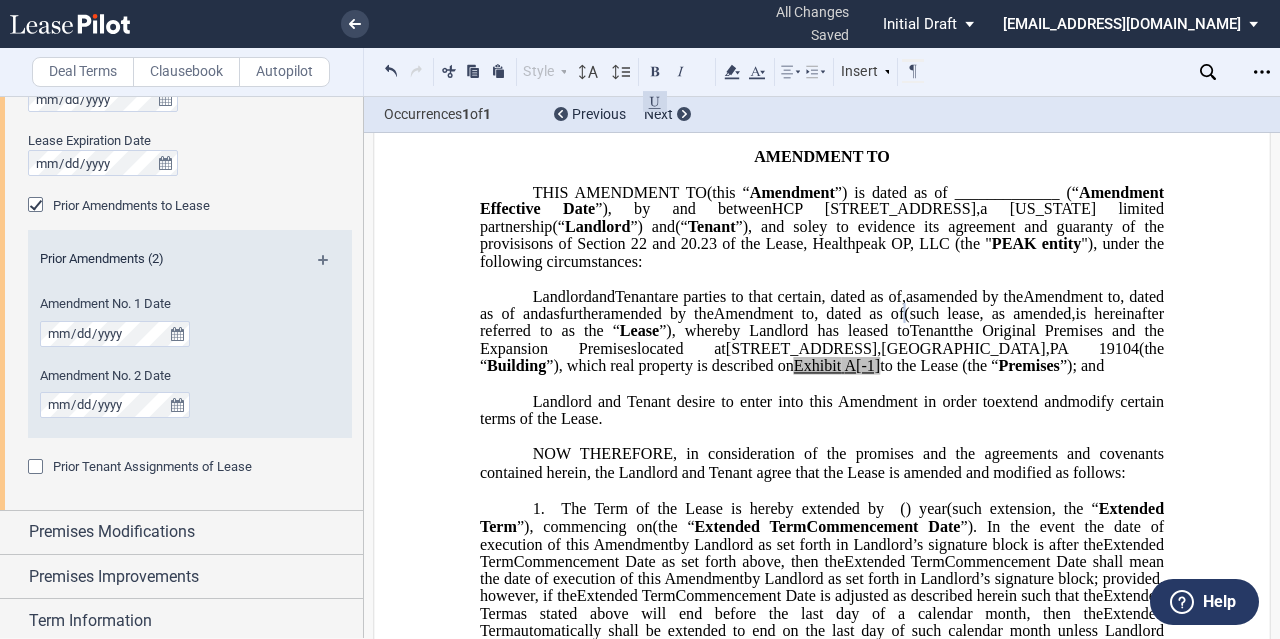type 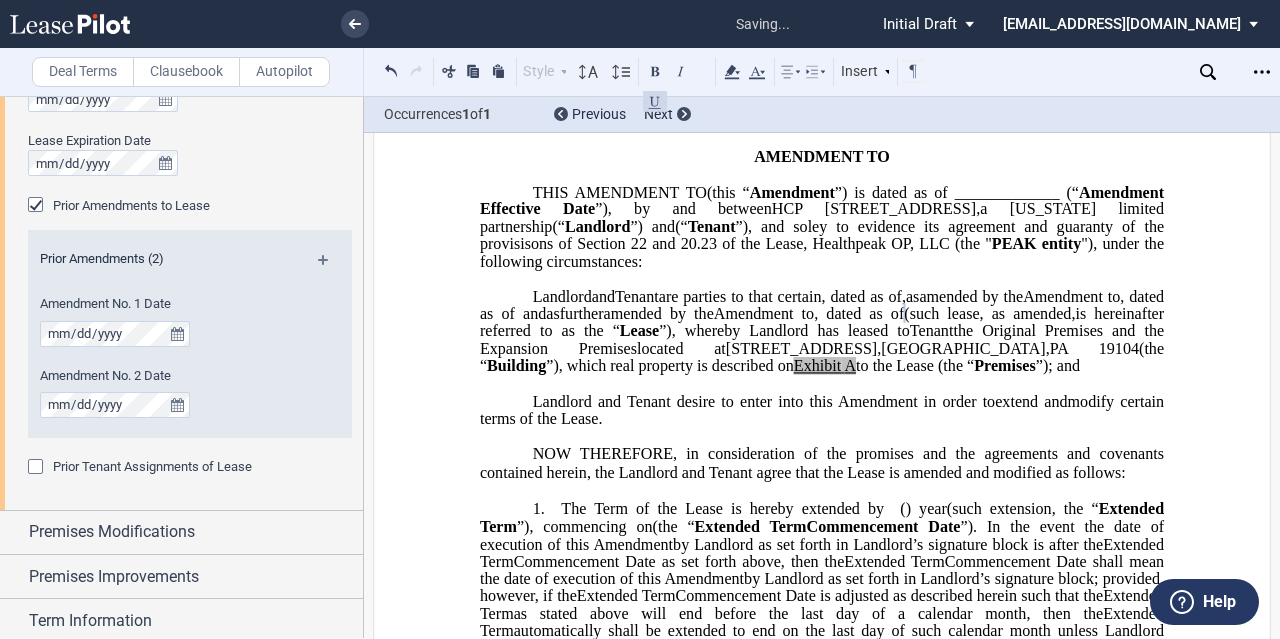 scroll, scrollTop: 300, scrollLeft: 0, axis: vertical 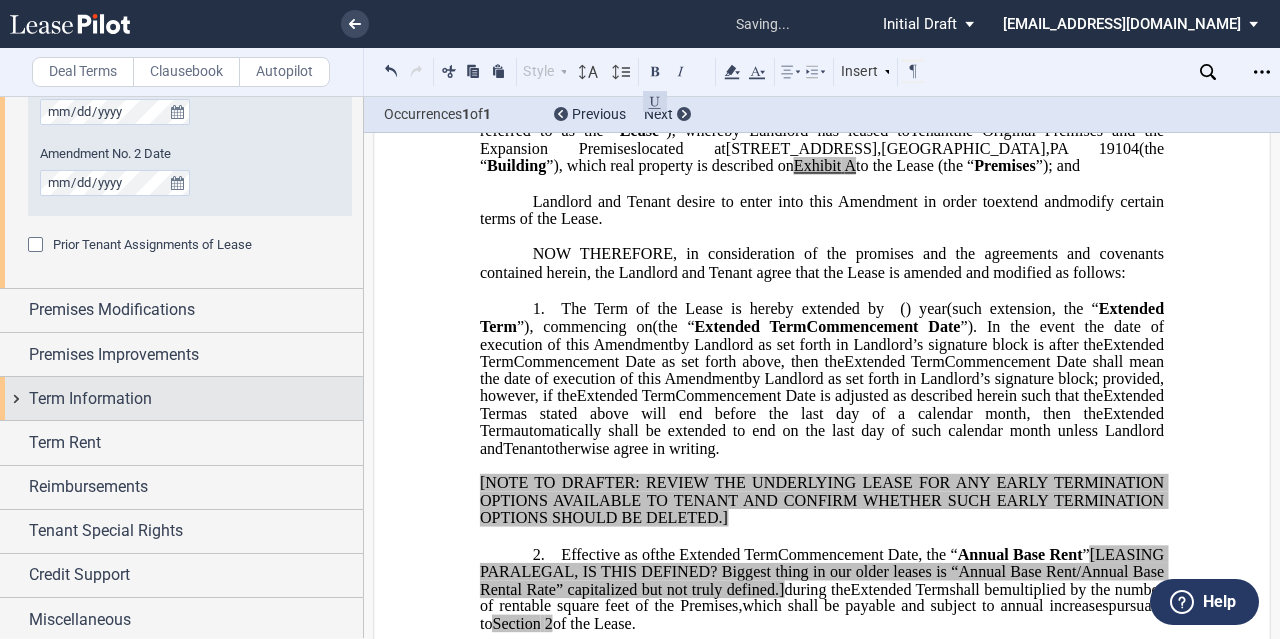 click on "Term Information" at bounding box center (90, 399) 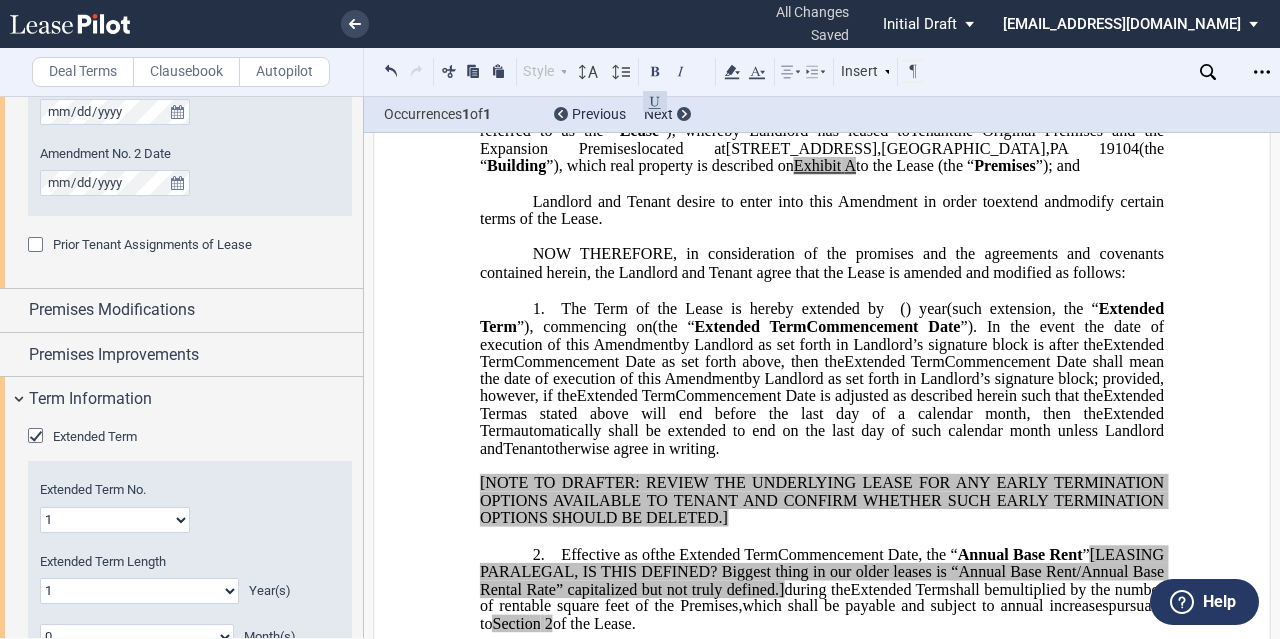 click on "Extended Term" at bounding box center [190, 447] 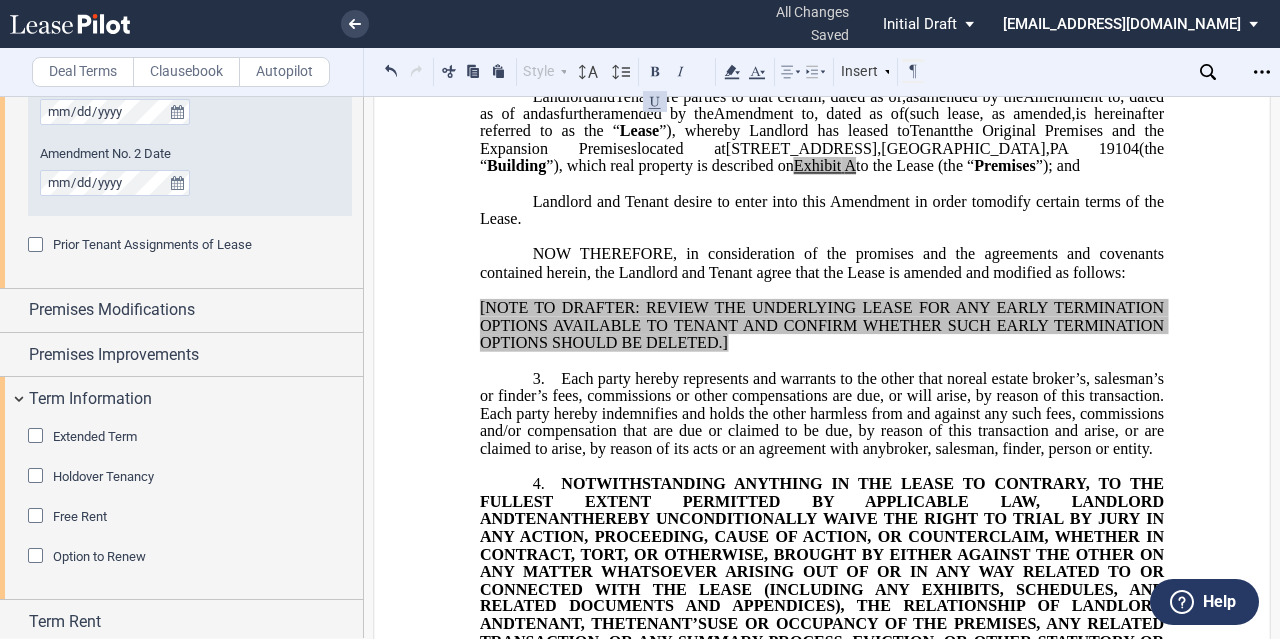 click on "Miscellaneous" at bounding box center (181, 798) 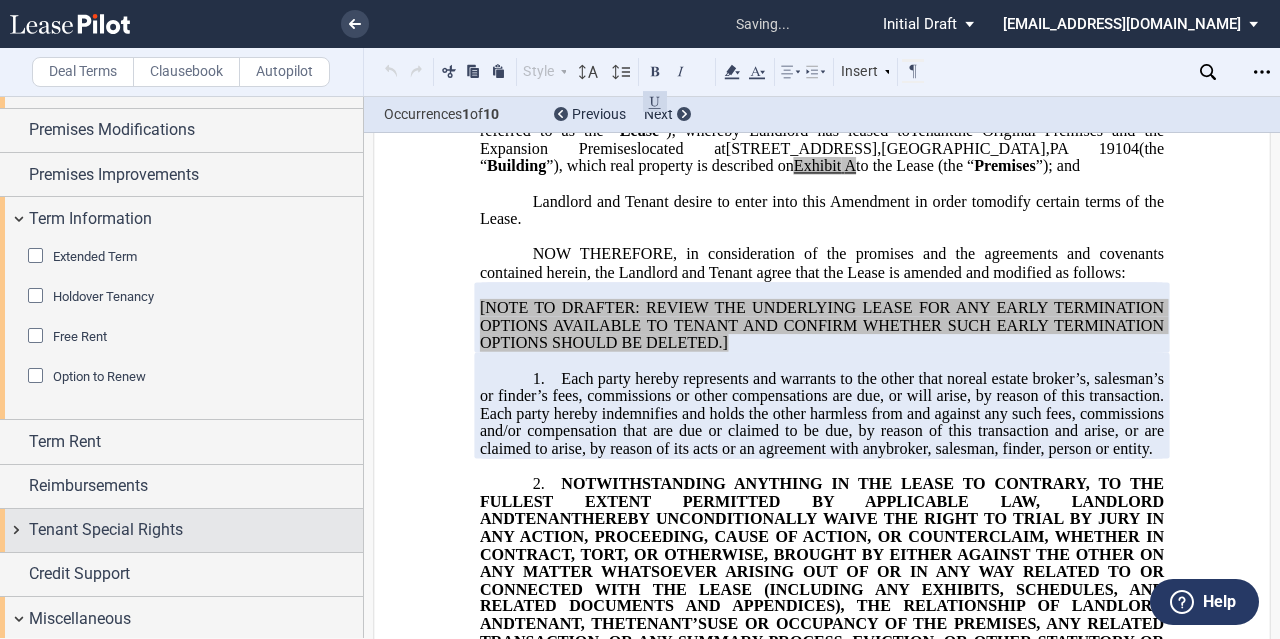 scroll, scrollTop: 1888, scrollLeft: 0, axis: vertical 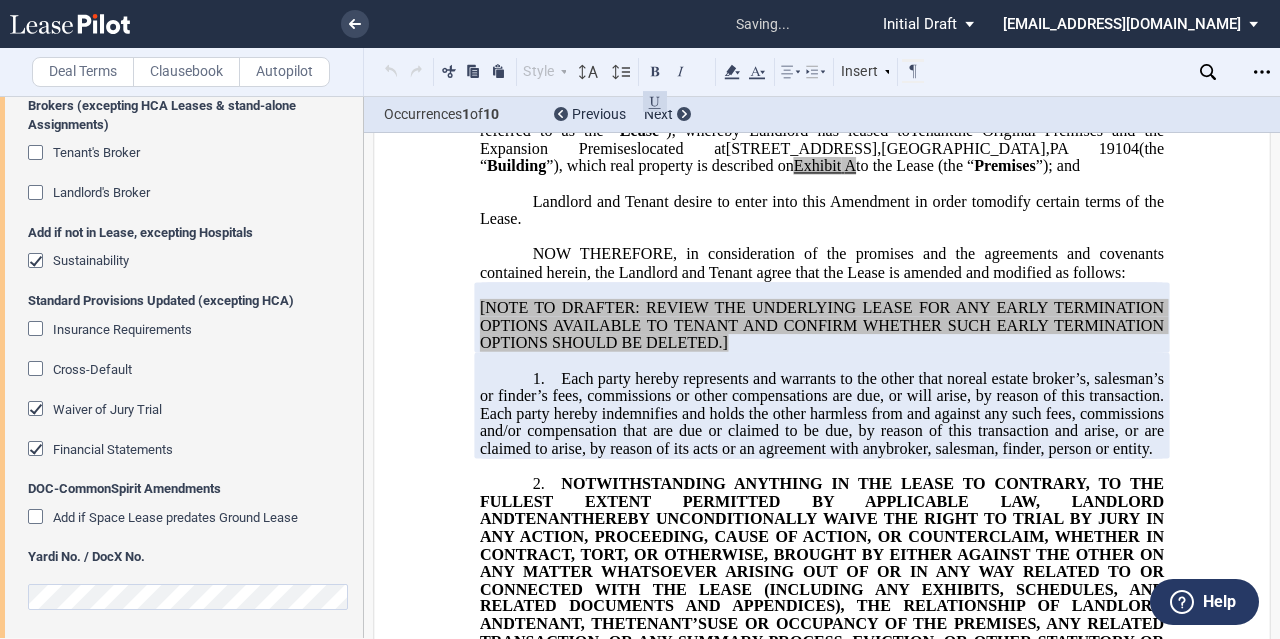 click on "Financial Statements" 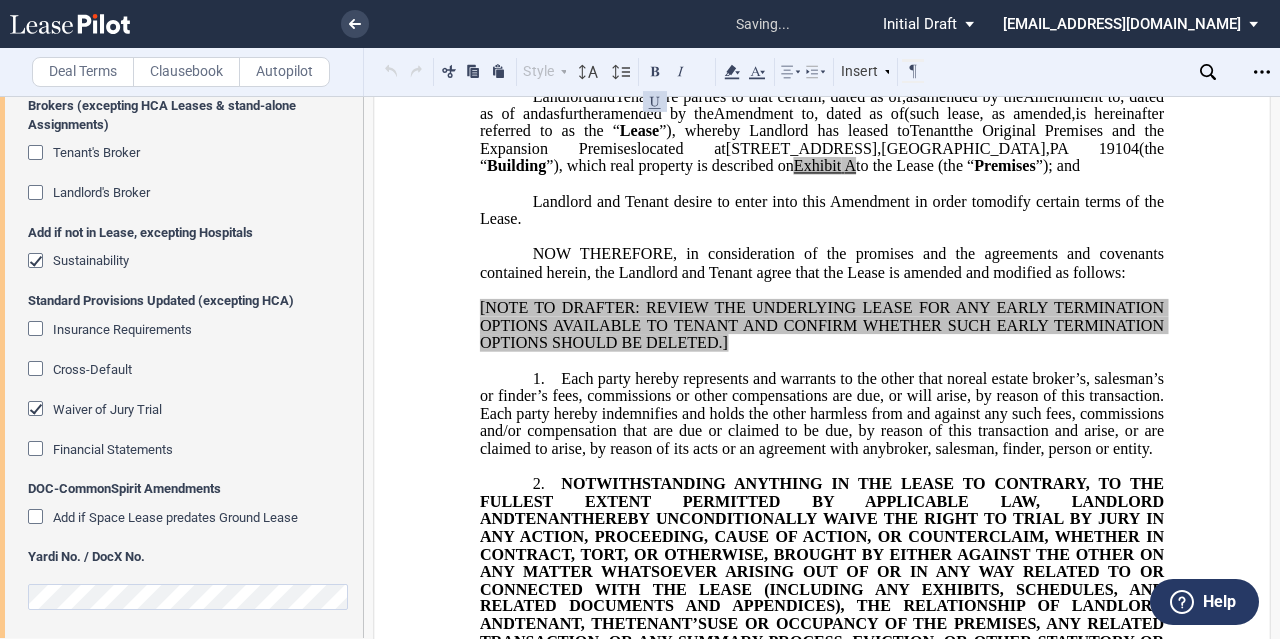 click on "Waiver of Jury Trial" 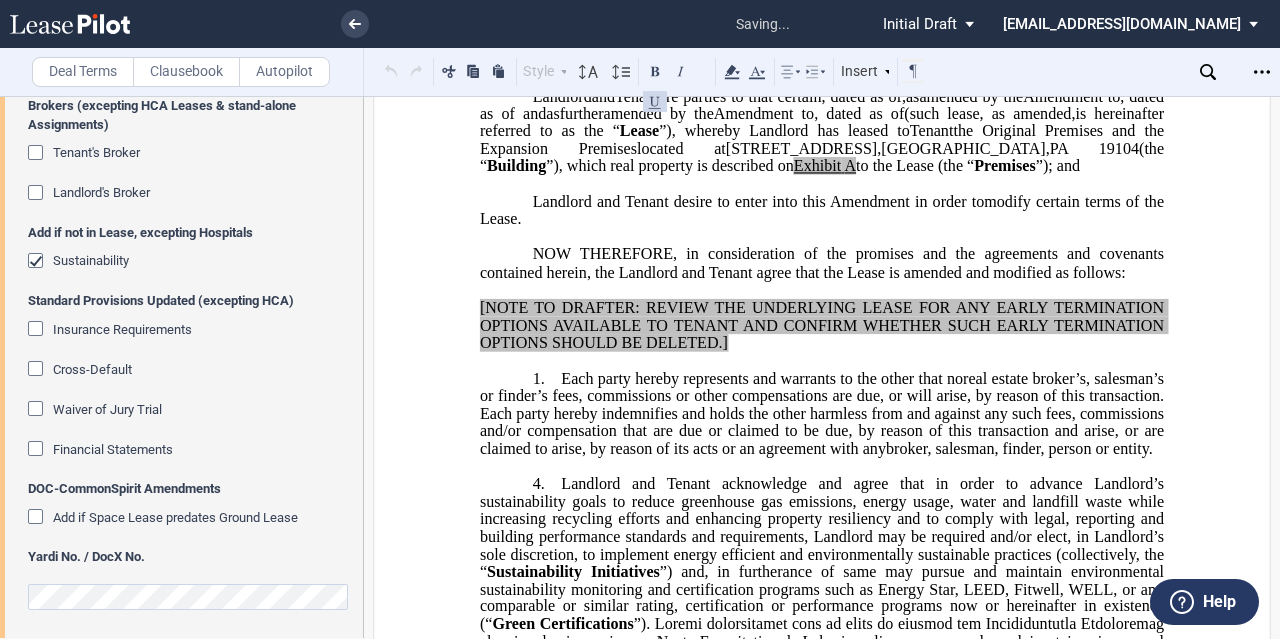 click on "Sustainability" 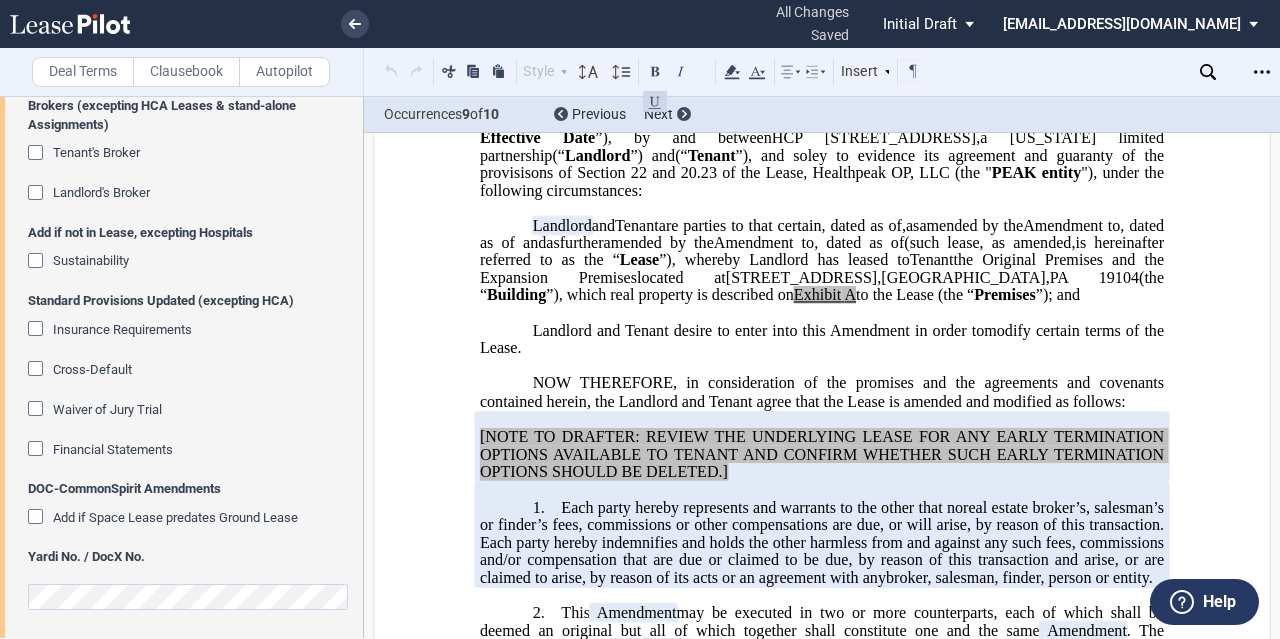 scroll, scrollTop: 110, scrollLeft: 0, axis: vertical 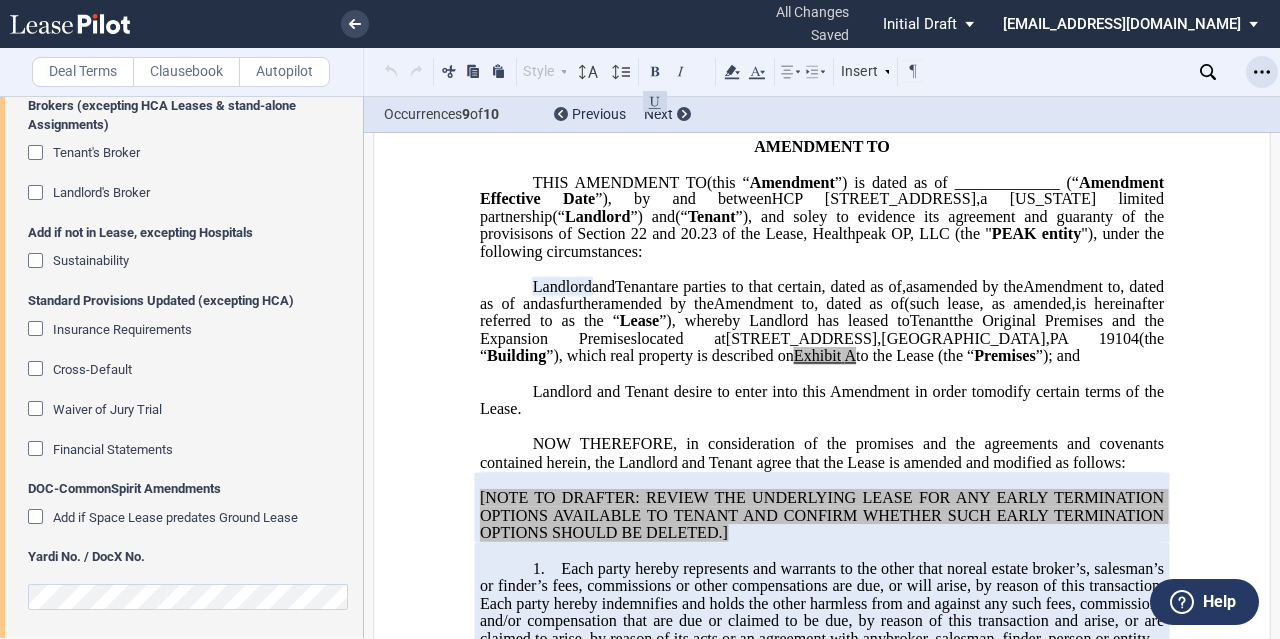 click 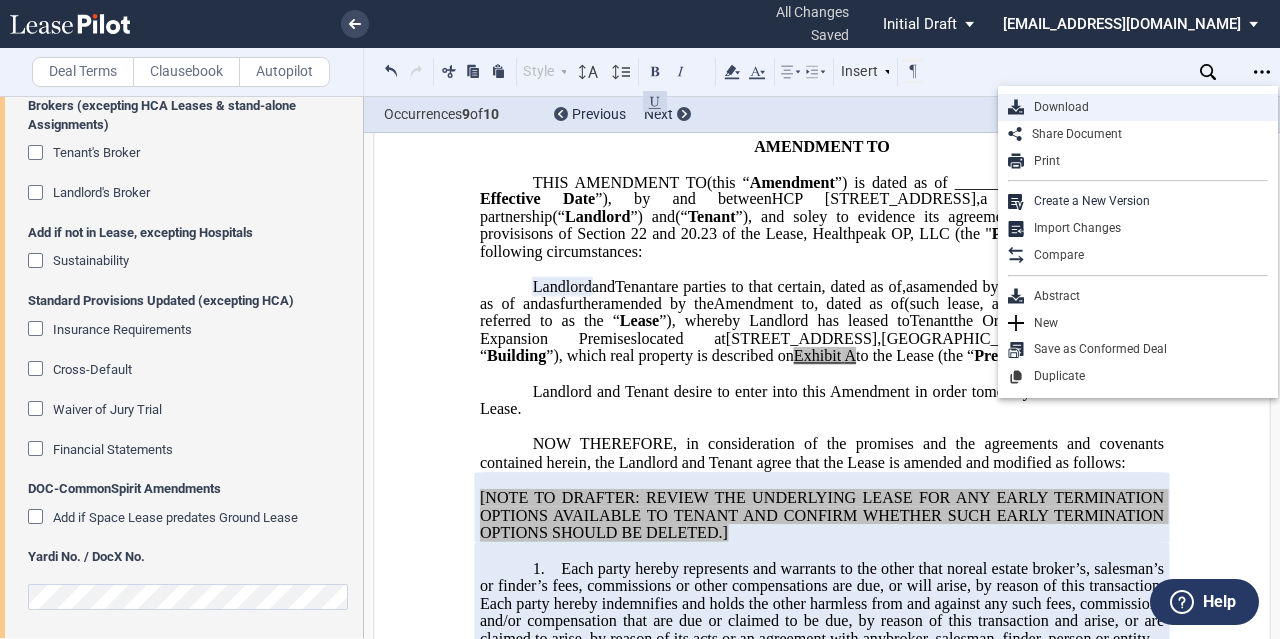 click on "Download" at bounding box center (1146, 107) 